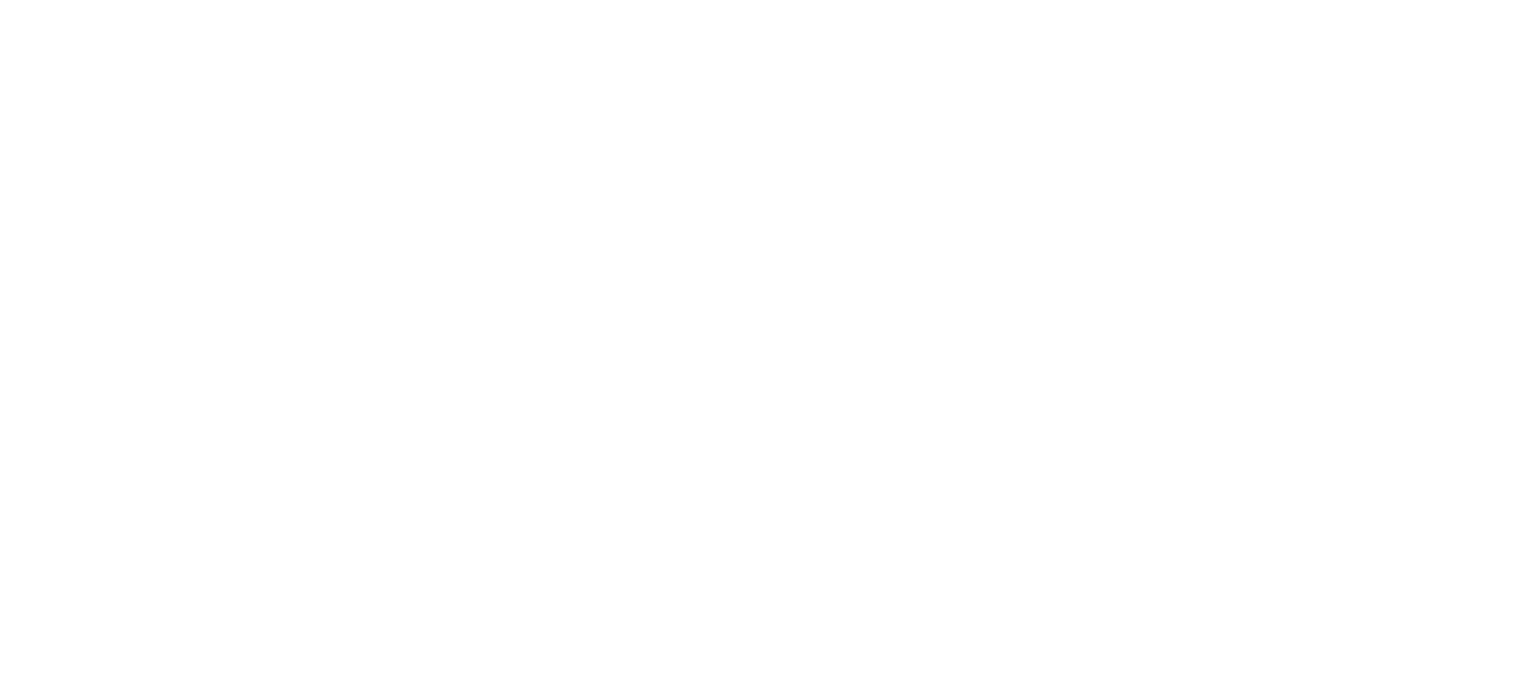 scroll, scrollTop: 0, scrollLeft: 0, axis: both 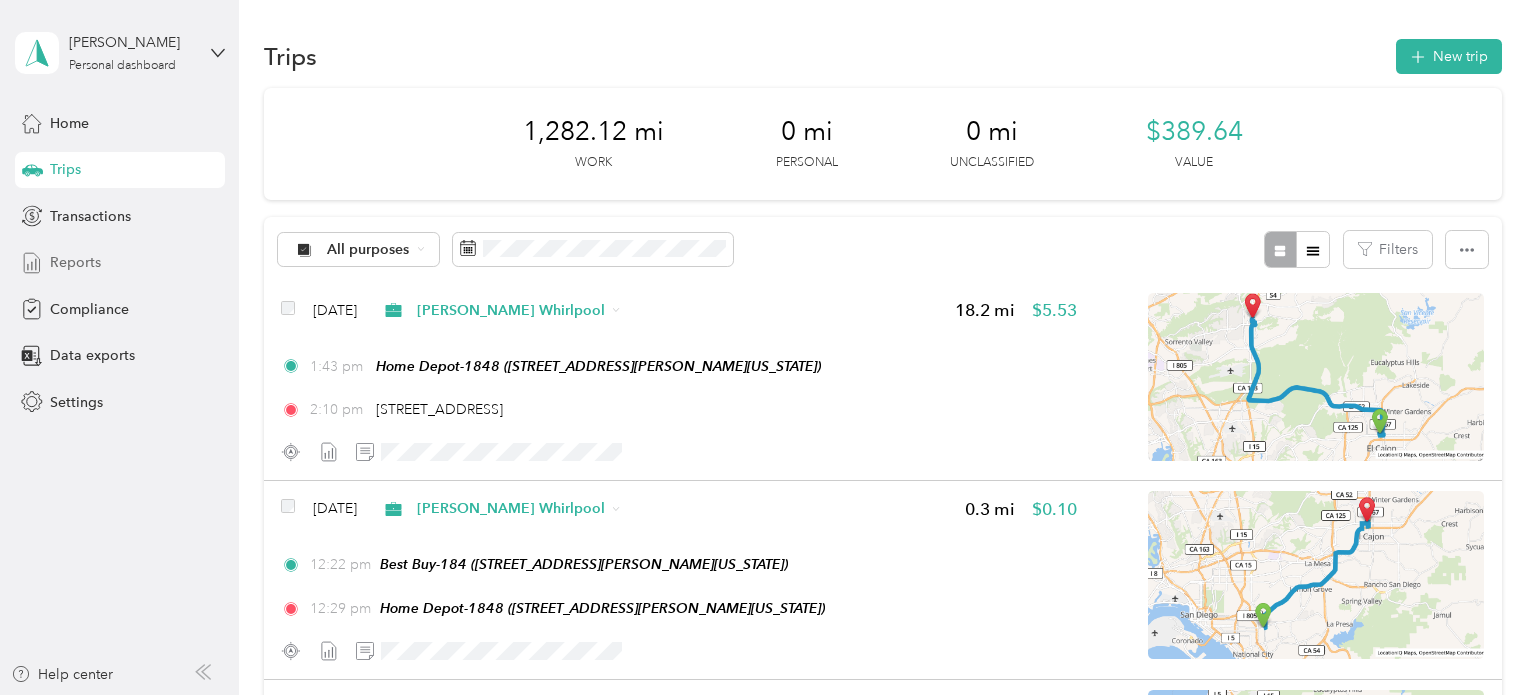 click on "Reports" at bounding box center [75, 262] 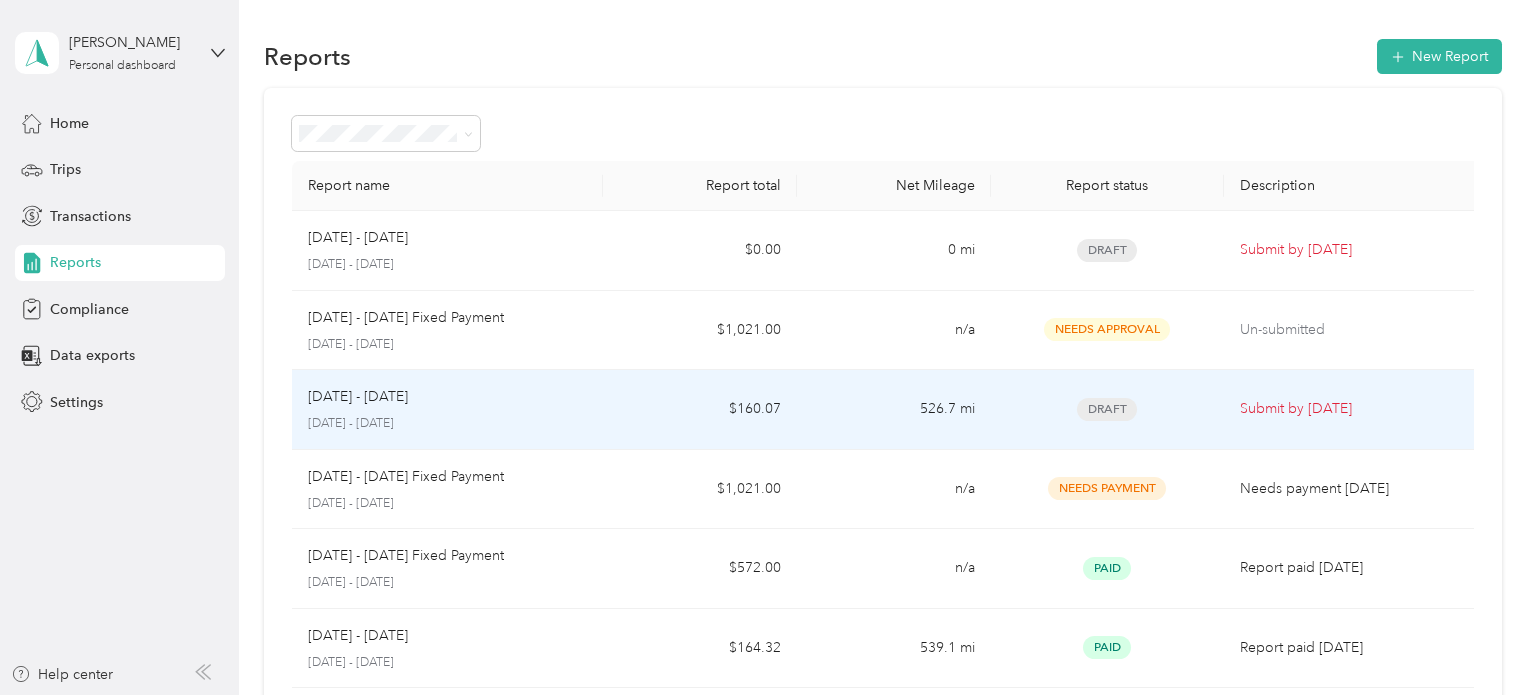 click on "Jun 1 - 30, 2025 June 1 - 30, 2025" at bounding box center (447, 409) 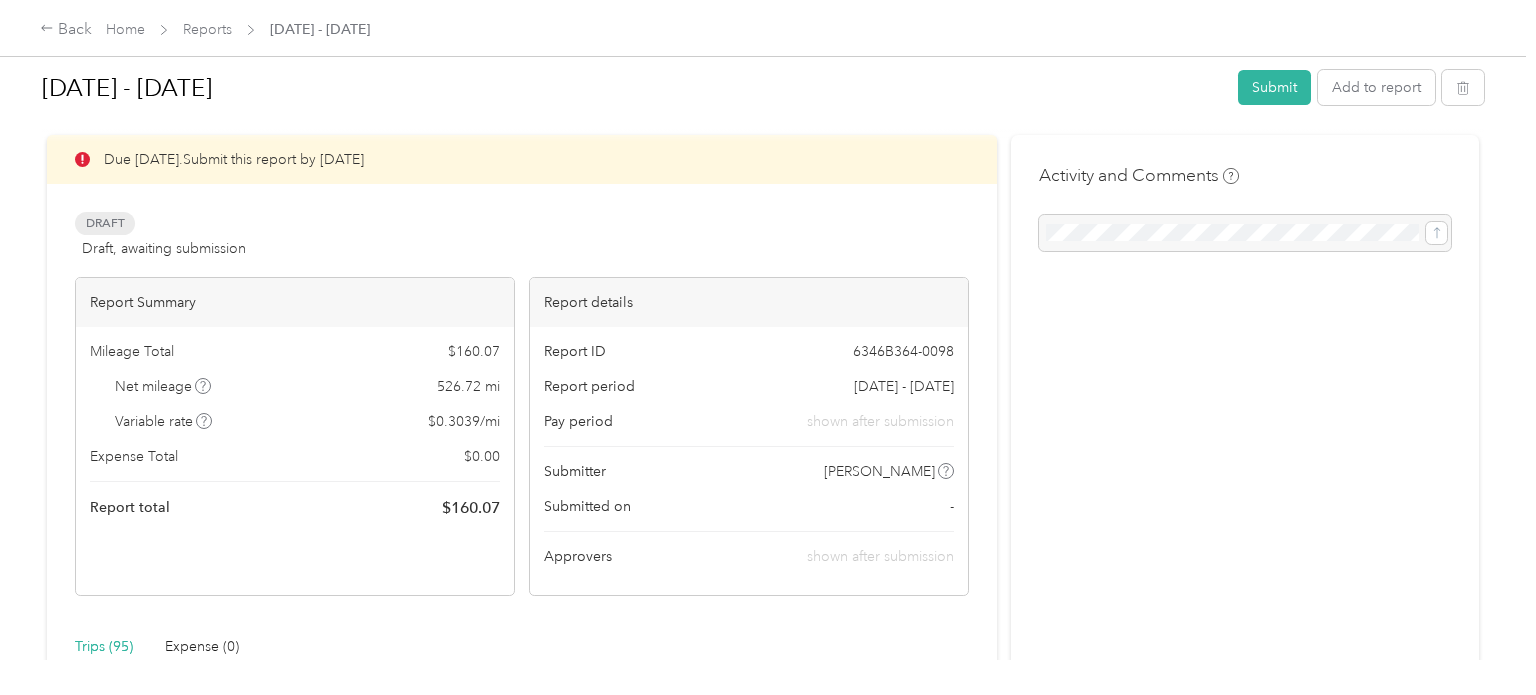 scroll, scrollTop: 24, scrollLeft: 0, axis: vertical 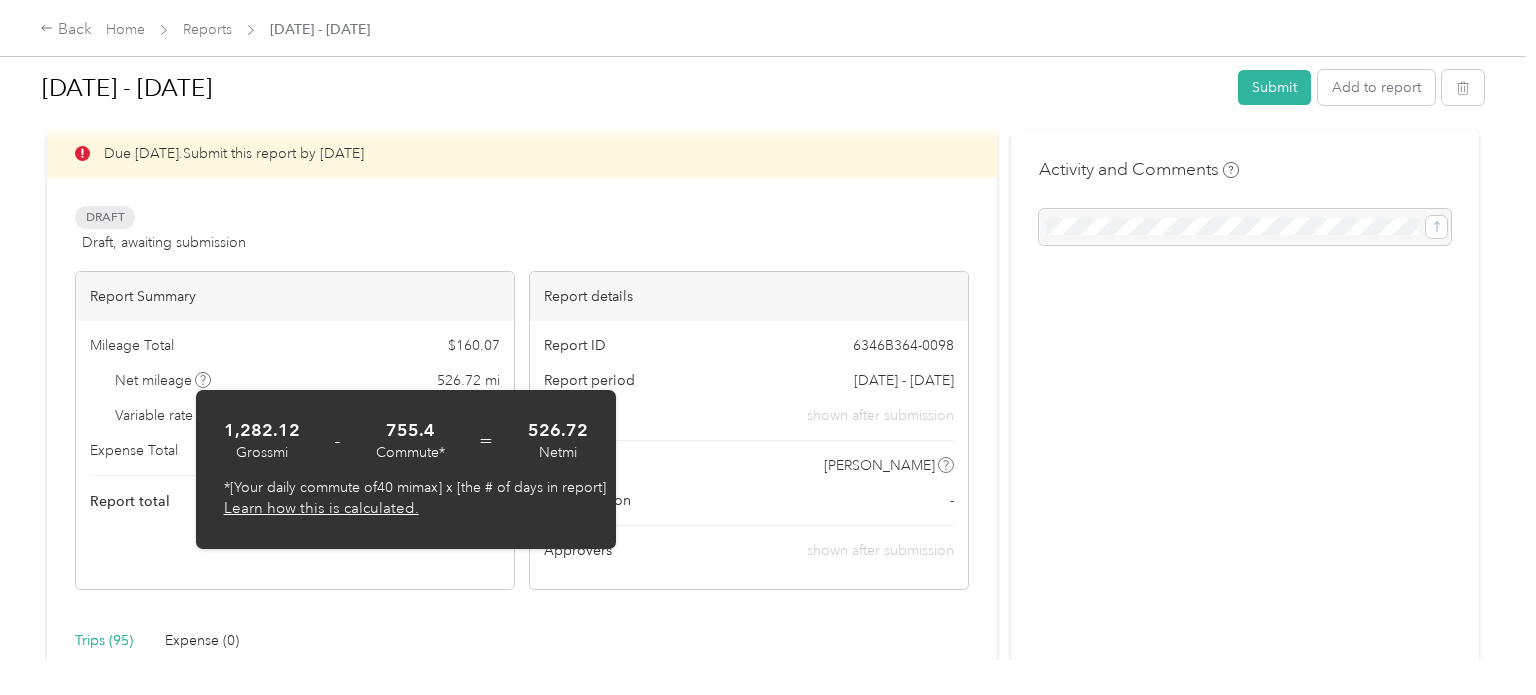 click on "Mileage Total $ 160.07" at bounding box center [295, 345] 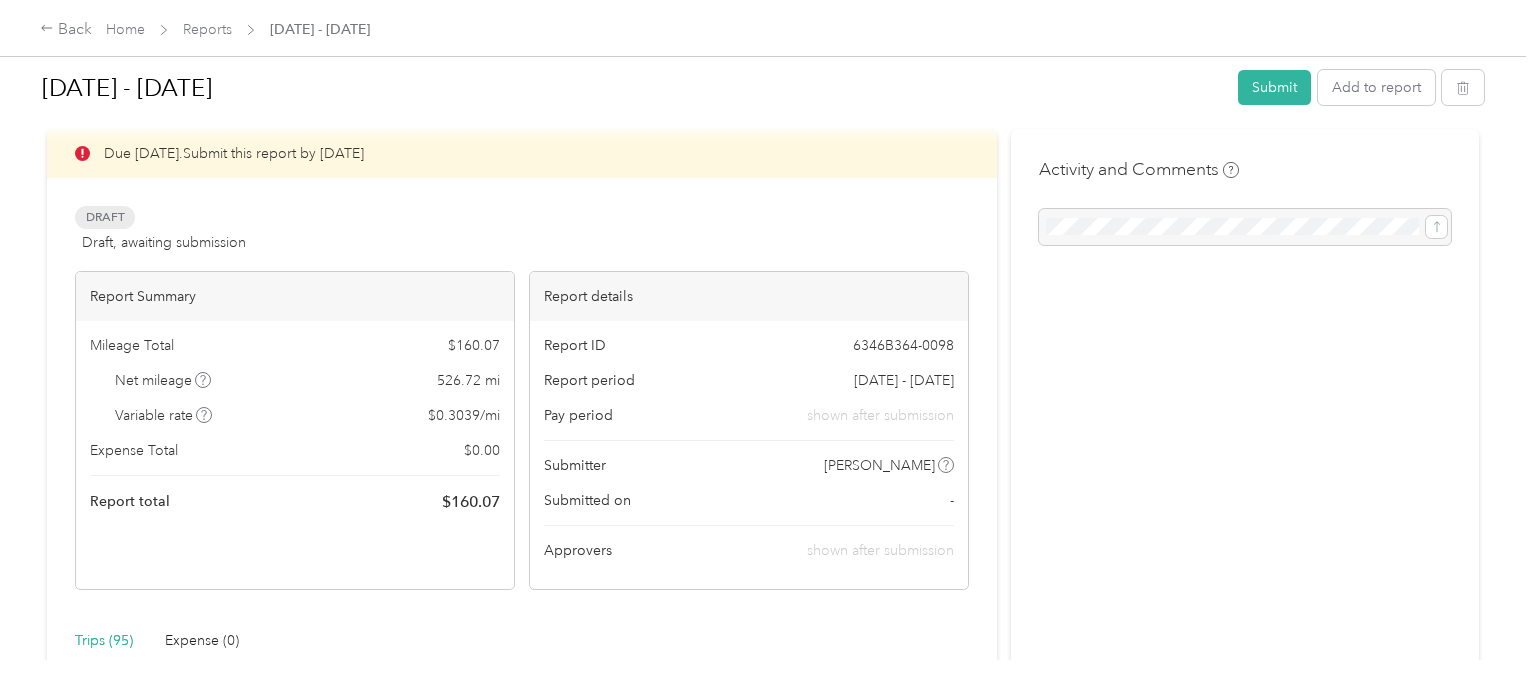 click 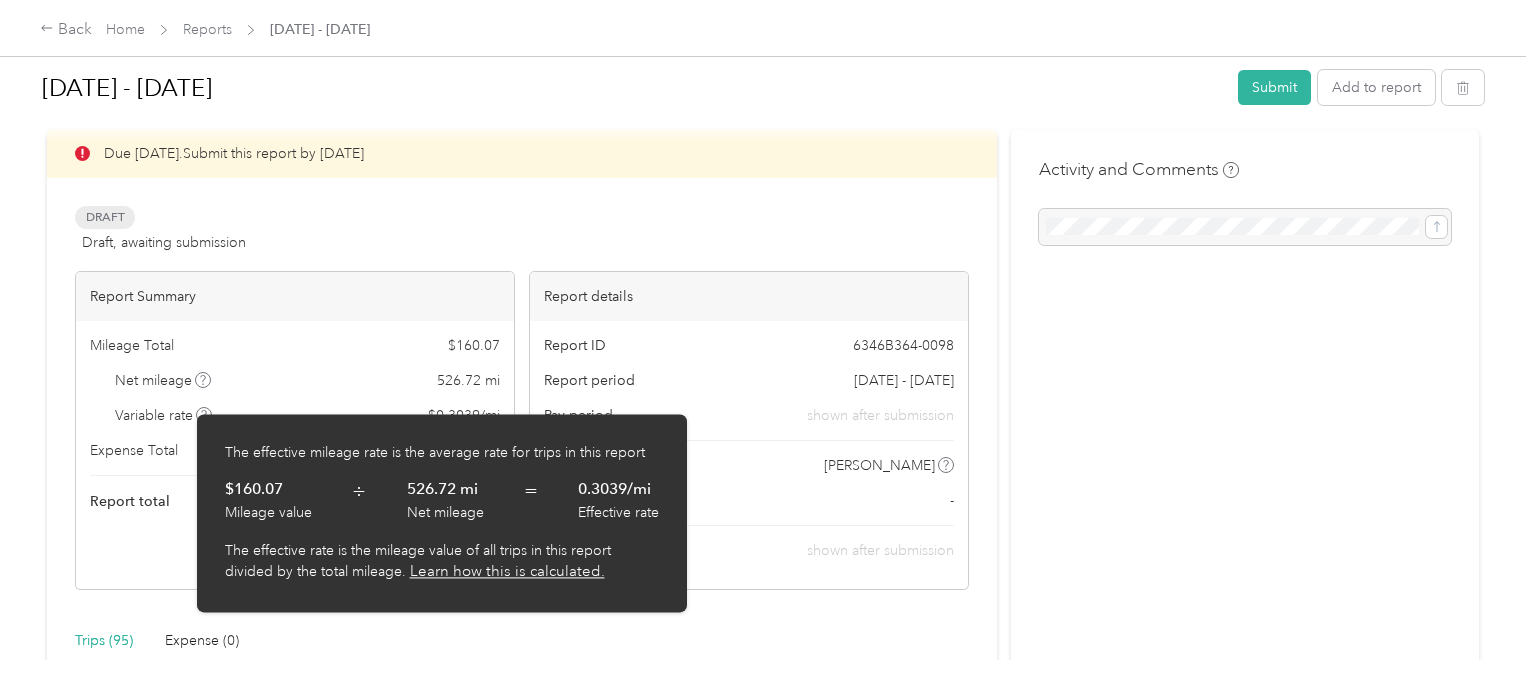 click on "Due in 3 days.  Submit this report by   Jul. 4, 2025 Draft Draft, awaiting submission View  activity & comments Report Summary Mileage Total $ 160.07 Net mileage   526.72   mi Variable rate   $ 0.3039 / mi Expense Total $ 0.00 Report total $ 160.07 Report details Report ID 6346B364-0098 Report period Jun 1 - 30, 2025 Pay period shown after submission Submitter Matthew B. Fitz Submitted on - Approvers shown after submission" at bounding box center (522, 359) 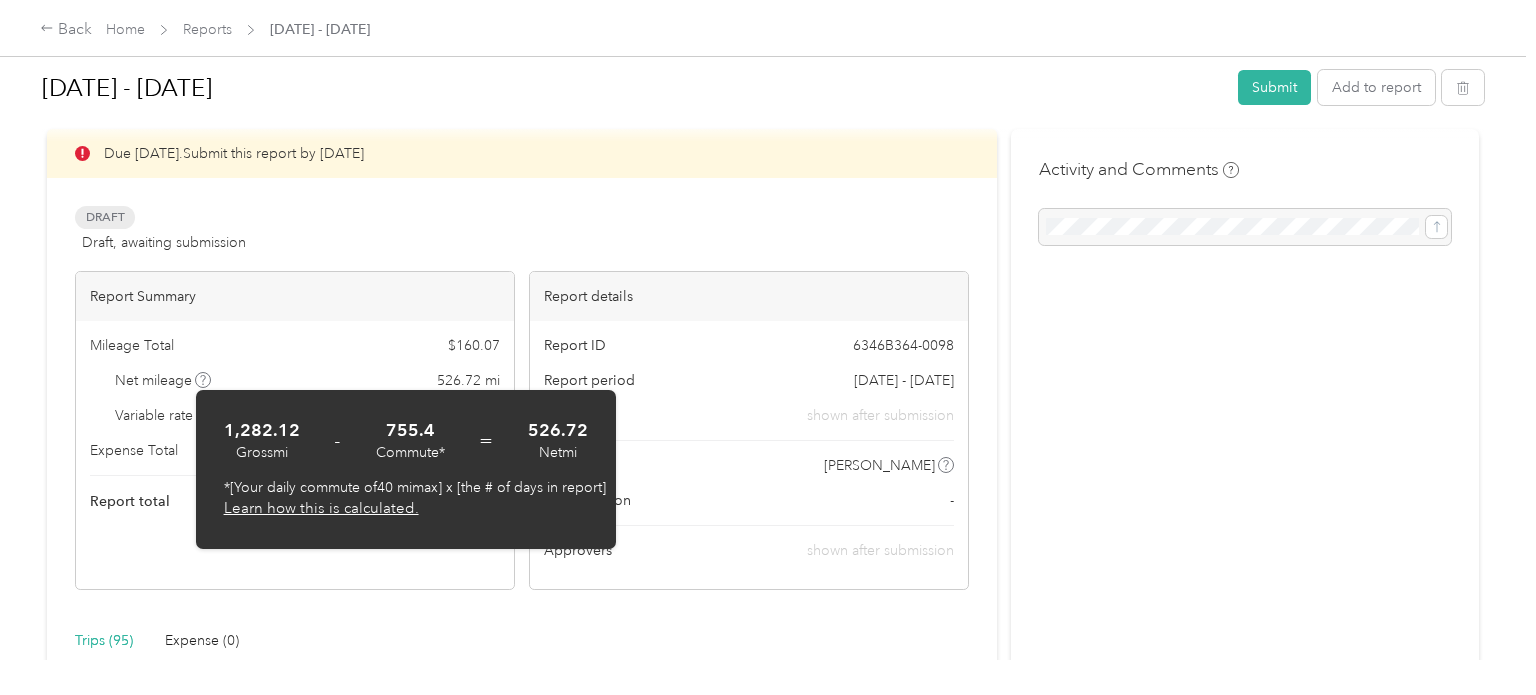 click on "Draft Draft, awaiting submission View  activity & comments" at bounding box center [522, 230] 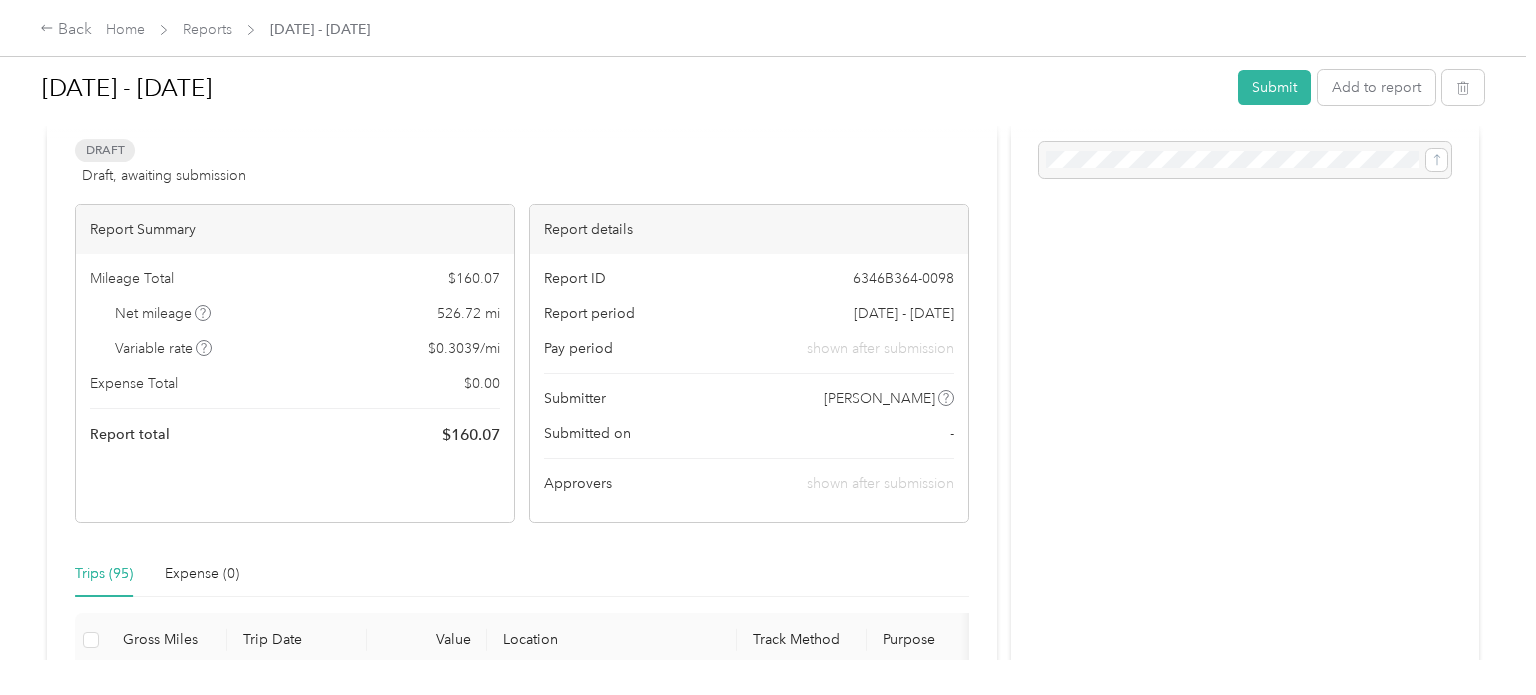scroll, scrollTop: 96, scrollLeft: 0, axis: vertical 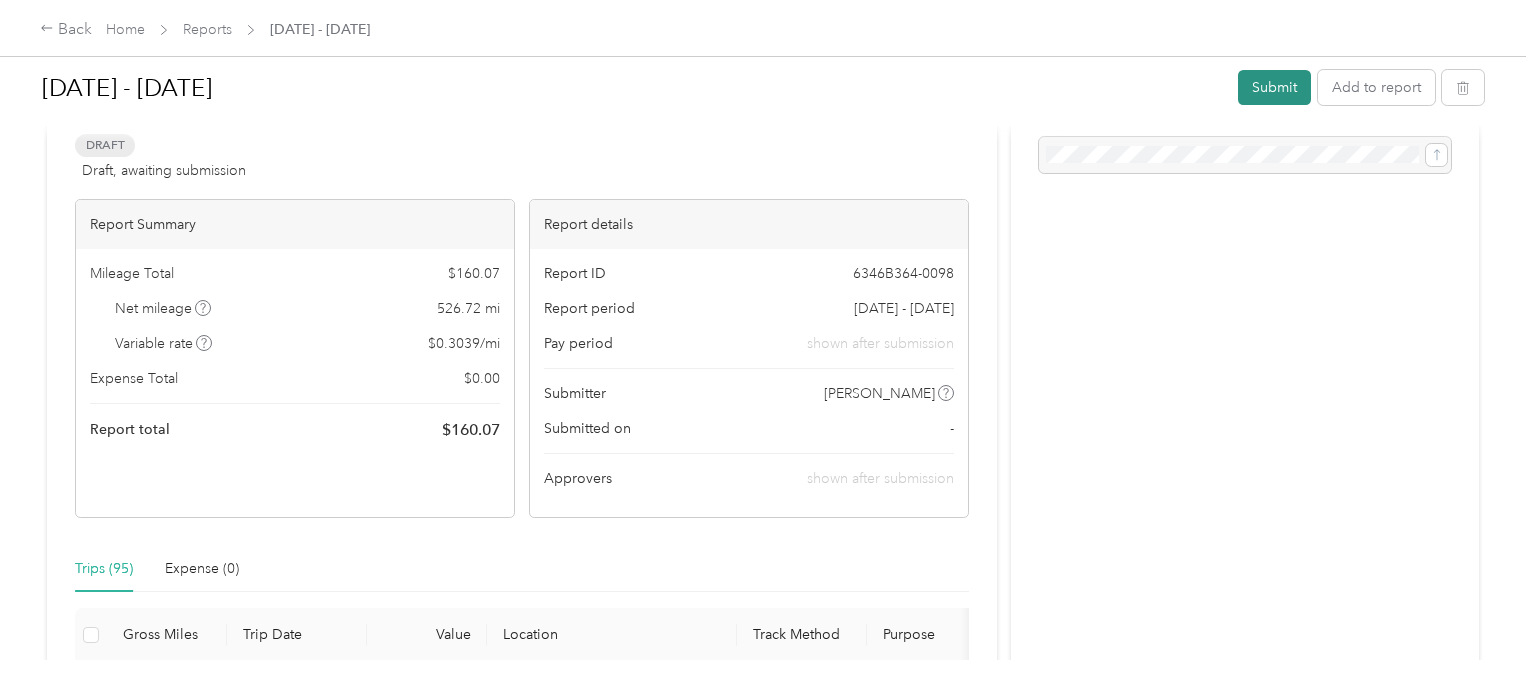 click on "Submit" at bounding box center (1274, 87) 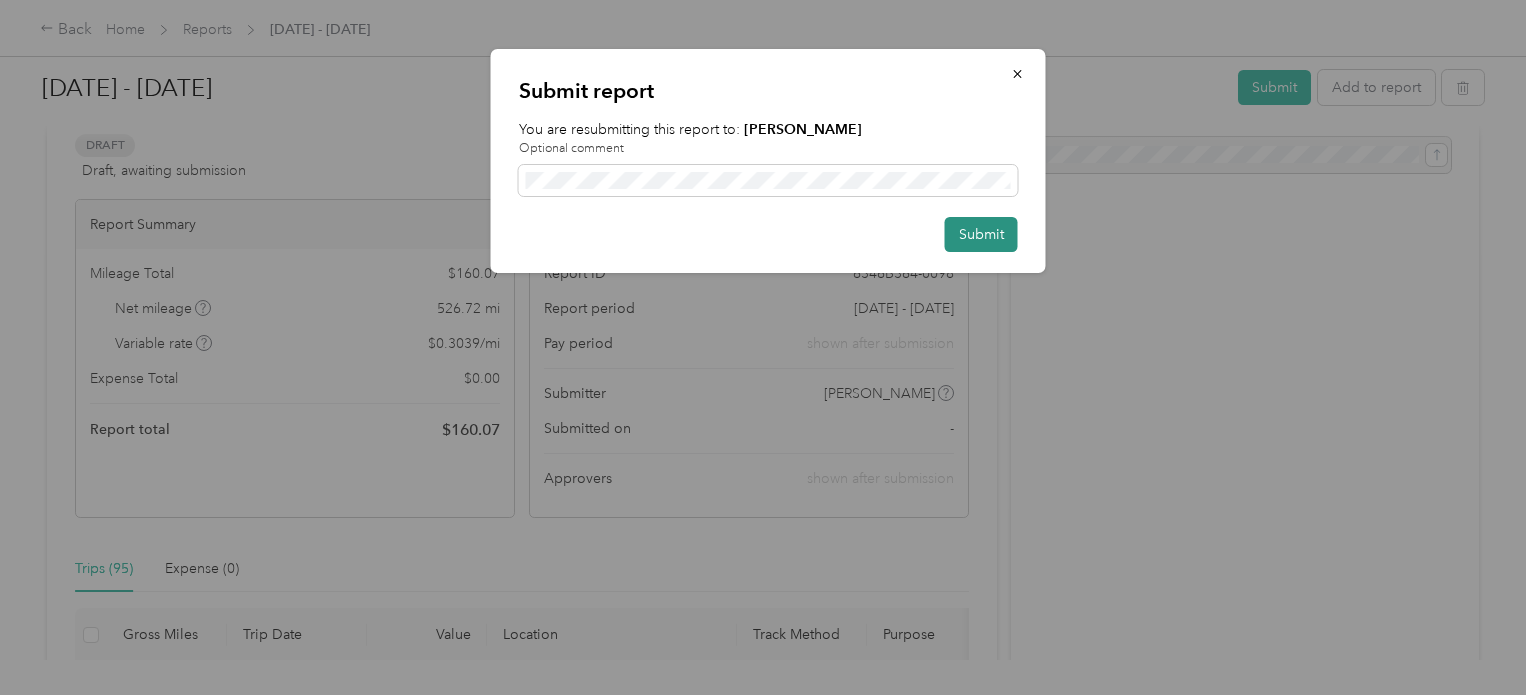 click on "Submit" at bounding box center (981, 234) 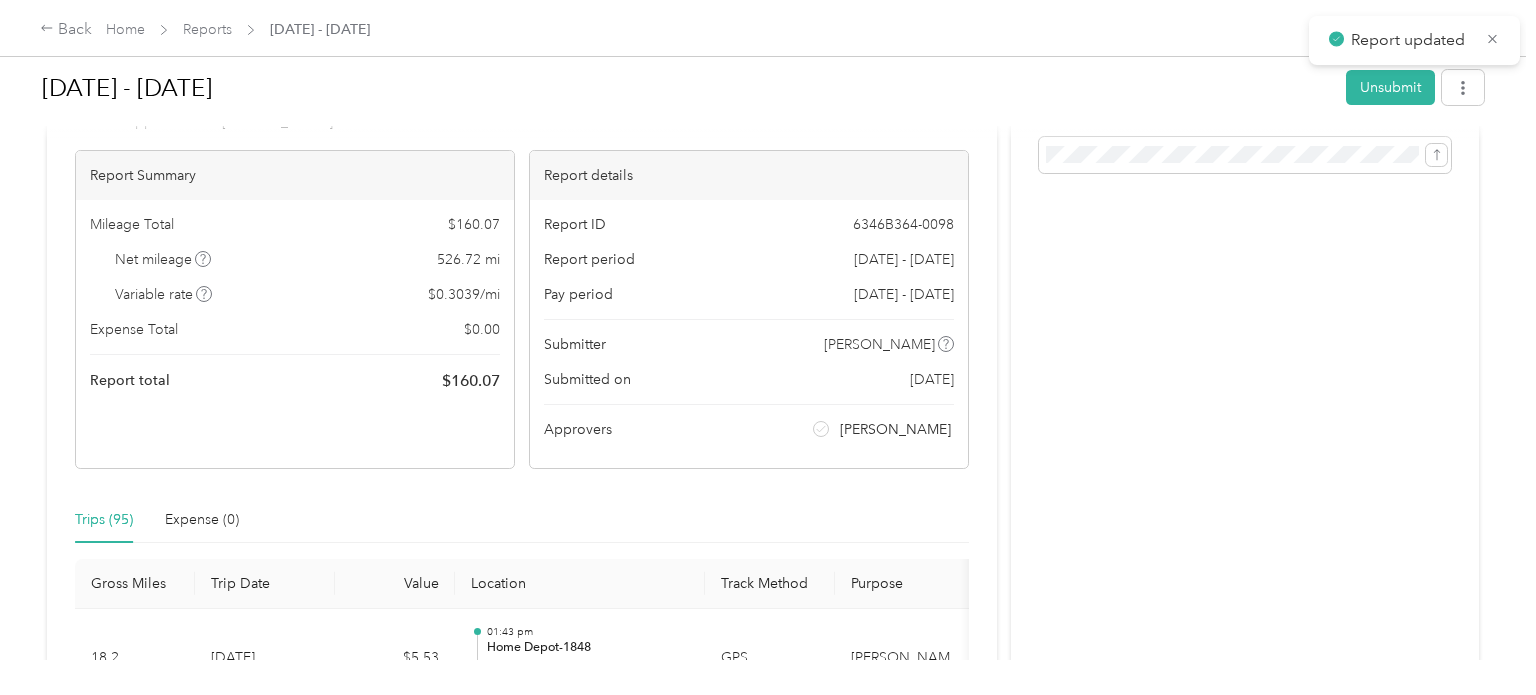 scroll, scrollTop: 124, scrollLeft: 0, axis: vertical 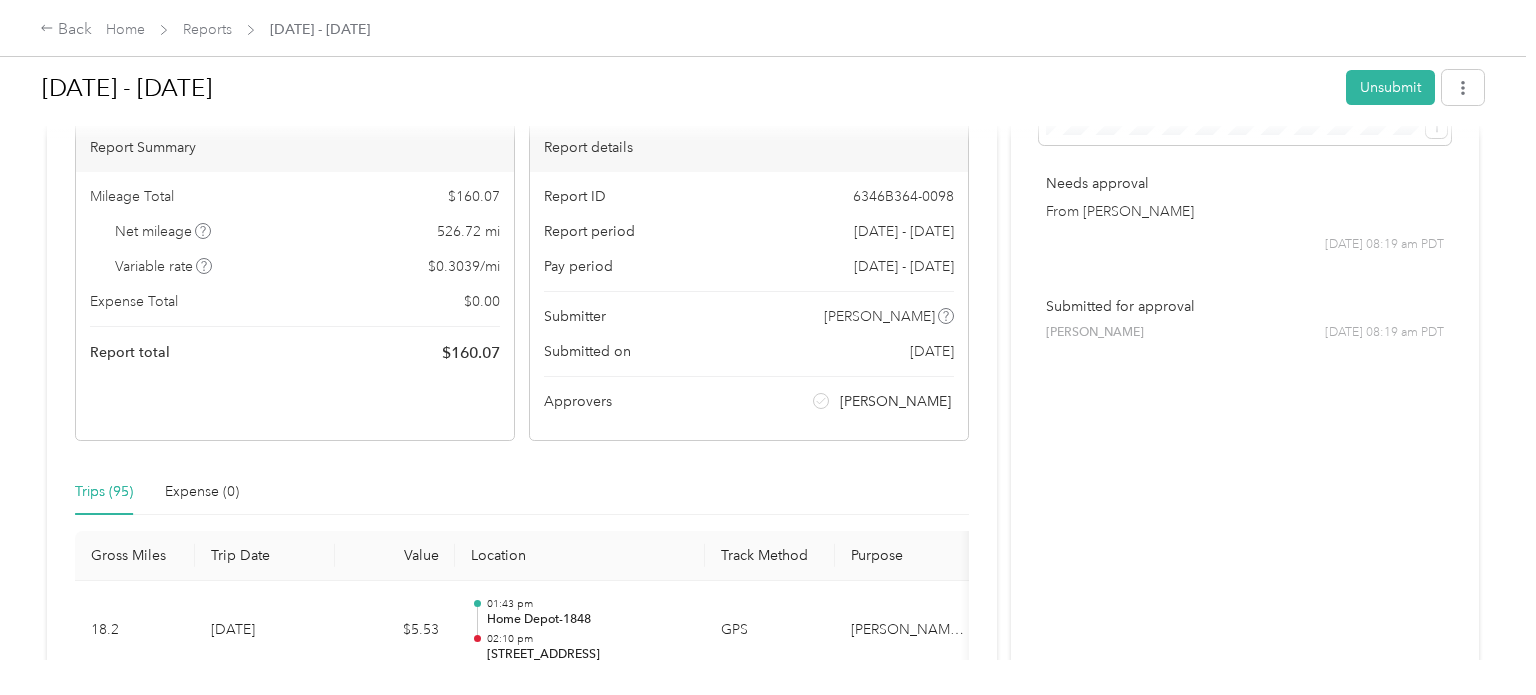 click on "Home" at bounding box center (125, 29) 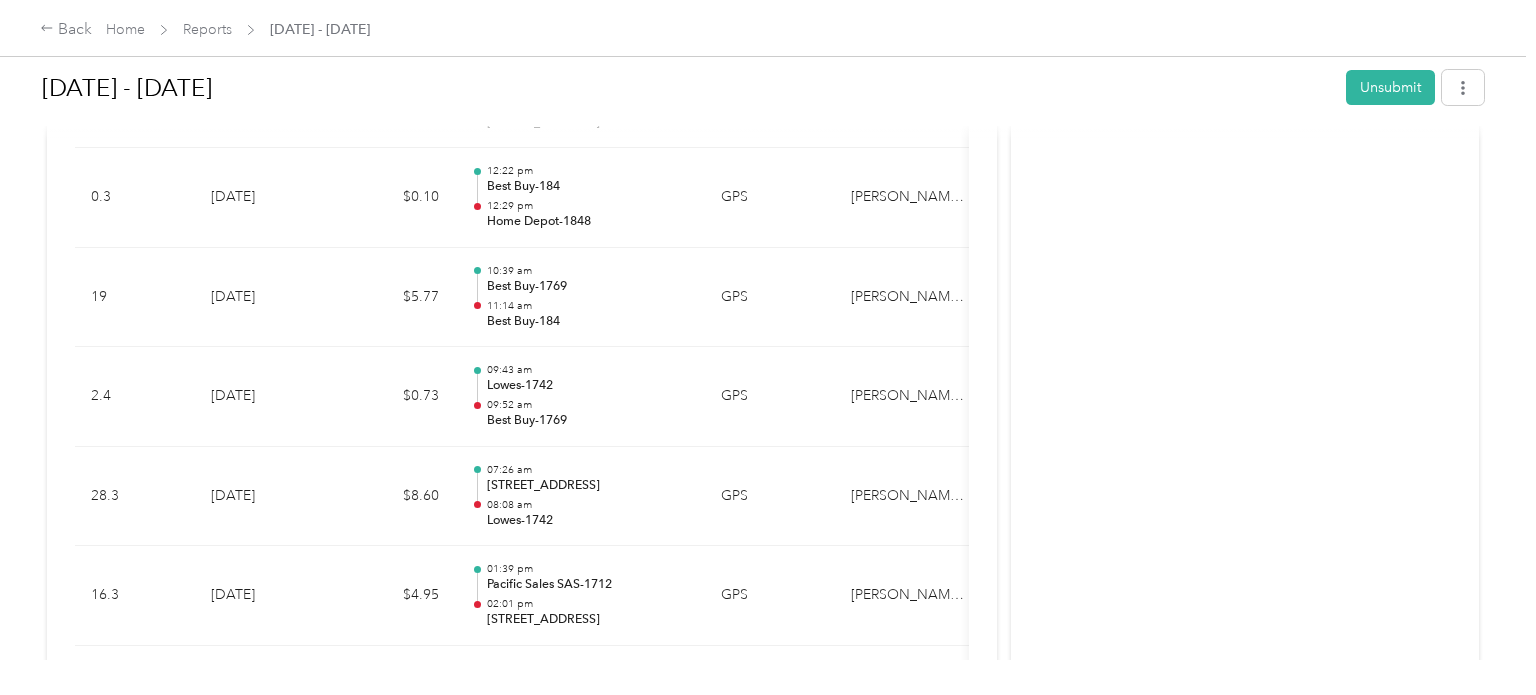 scroll, scrollTop: 0, scrollLeft: 0, axis: both 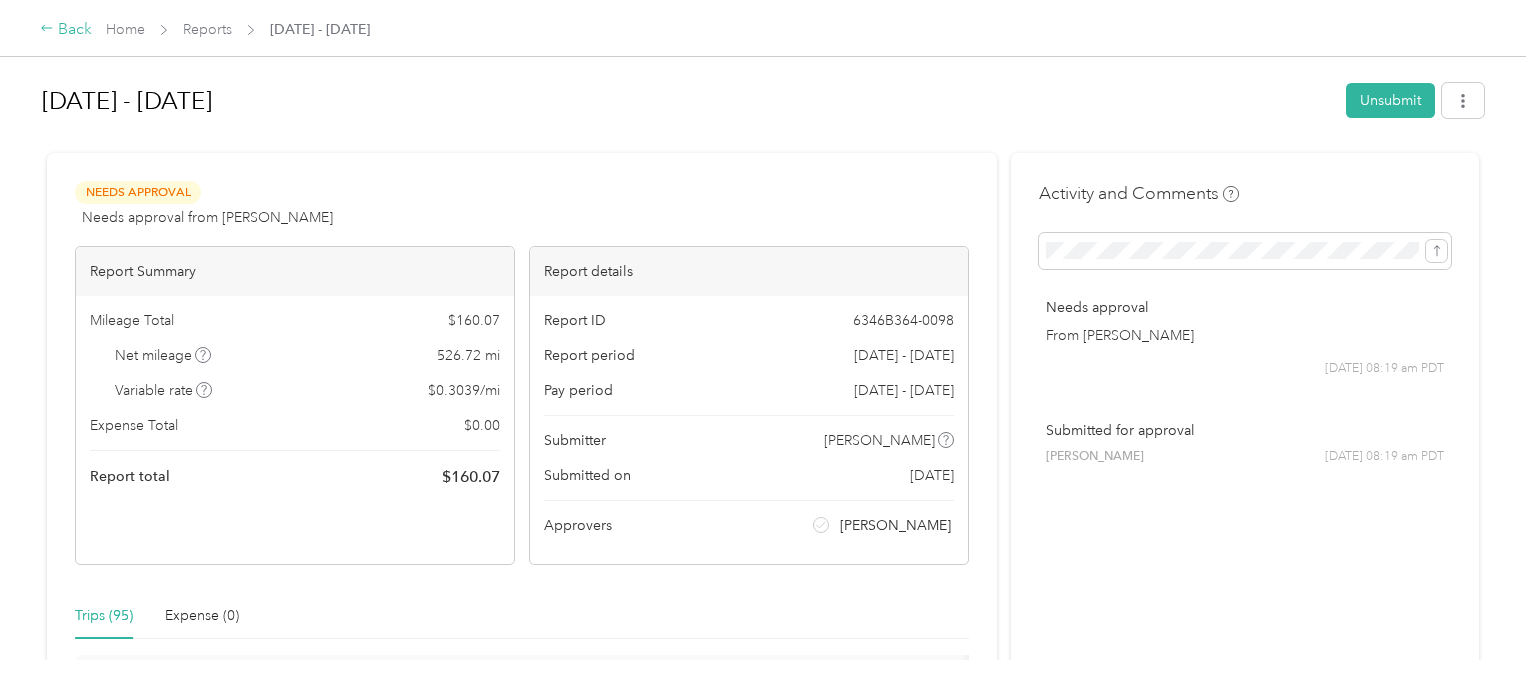 click on "Back" at bounding box center [66, 30] 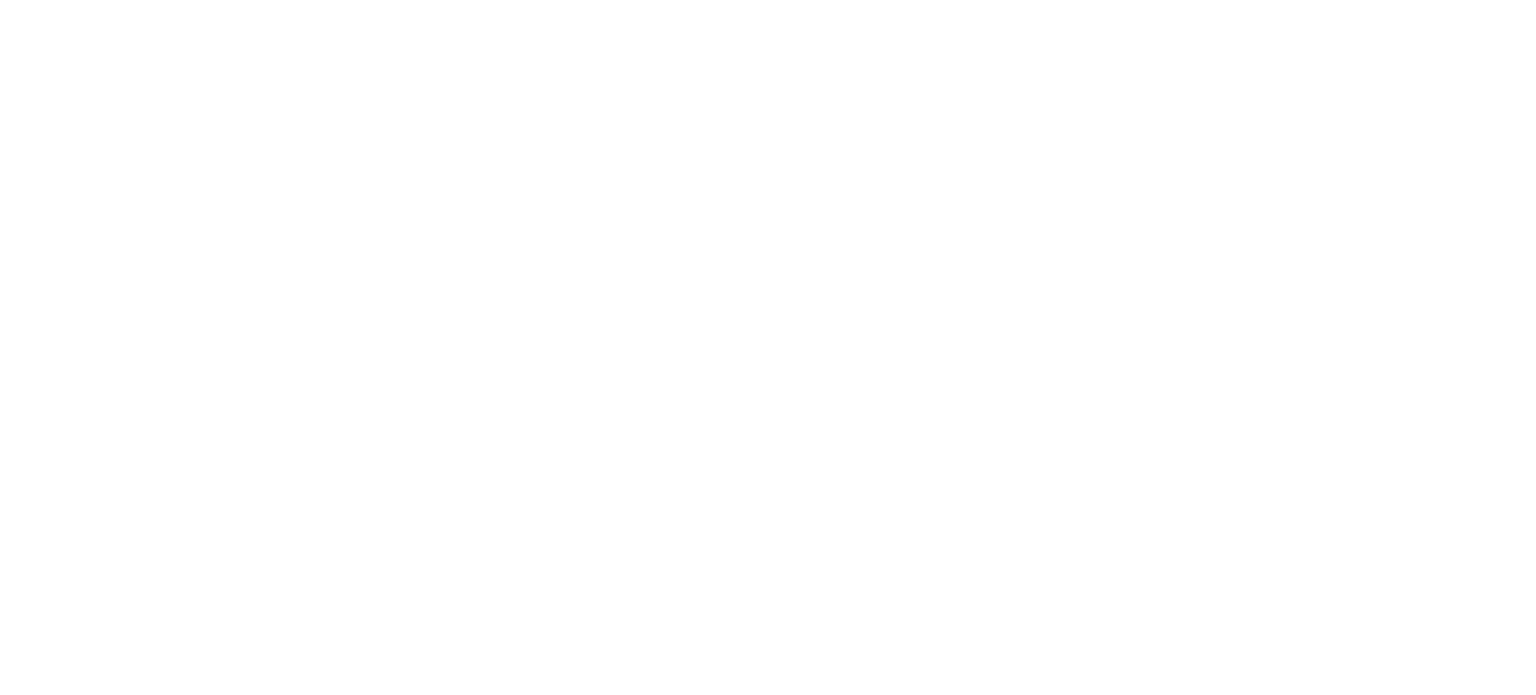 scroll, scrollTop: 0, scrollLeft: 0, axis: both 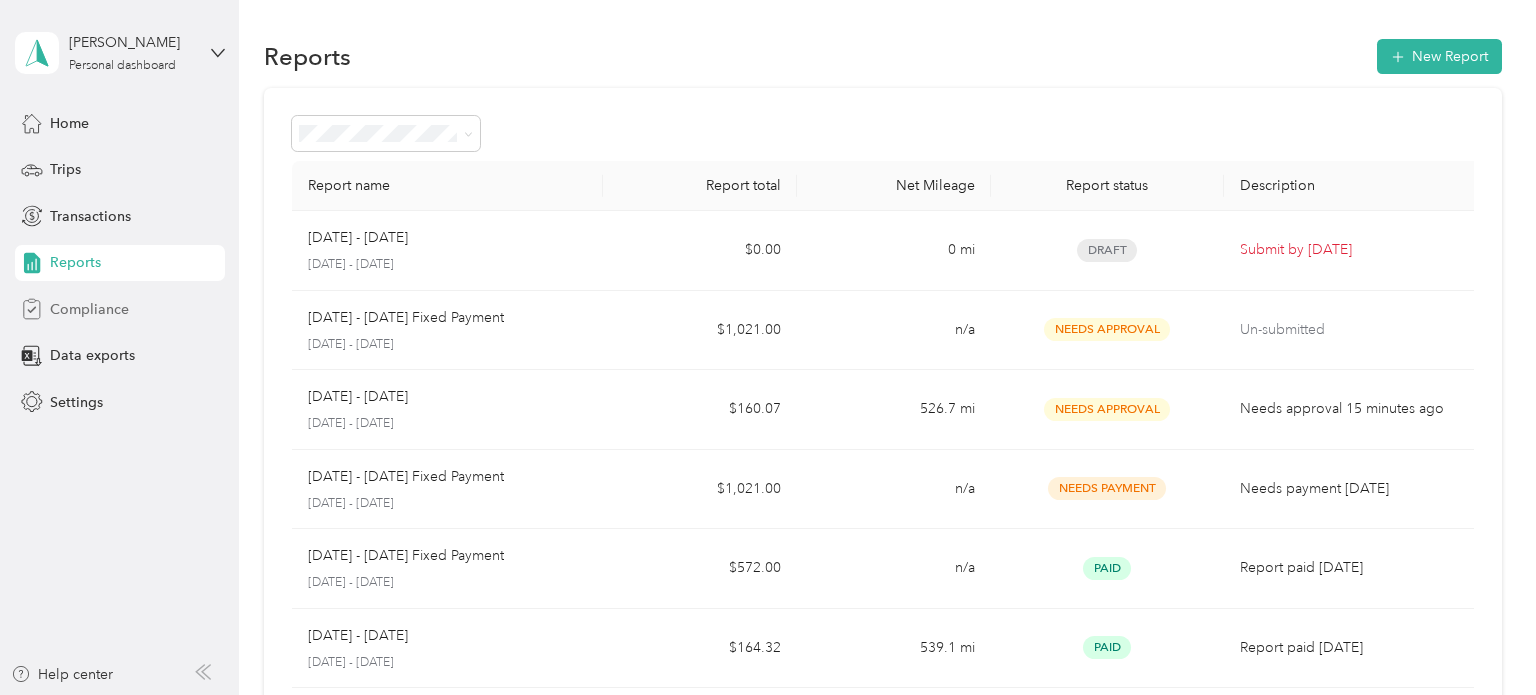 click on "Compliance" at bounding box center [89, 309] 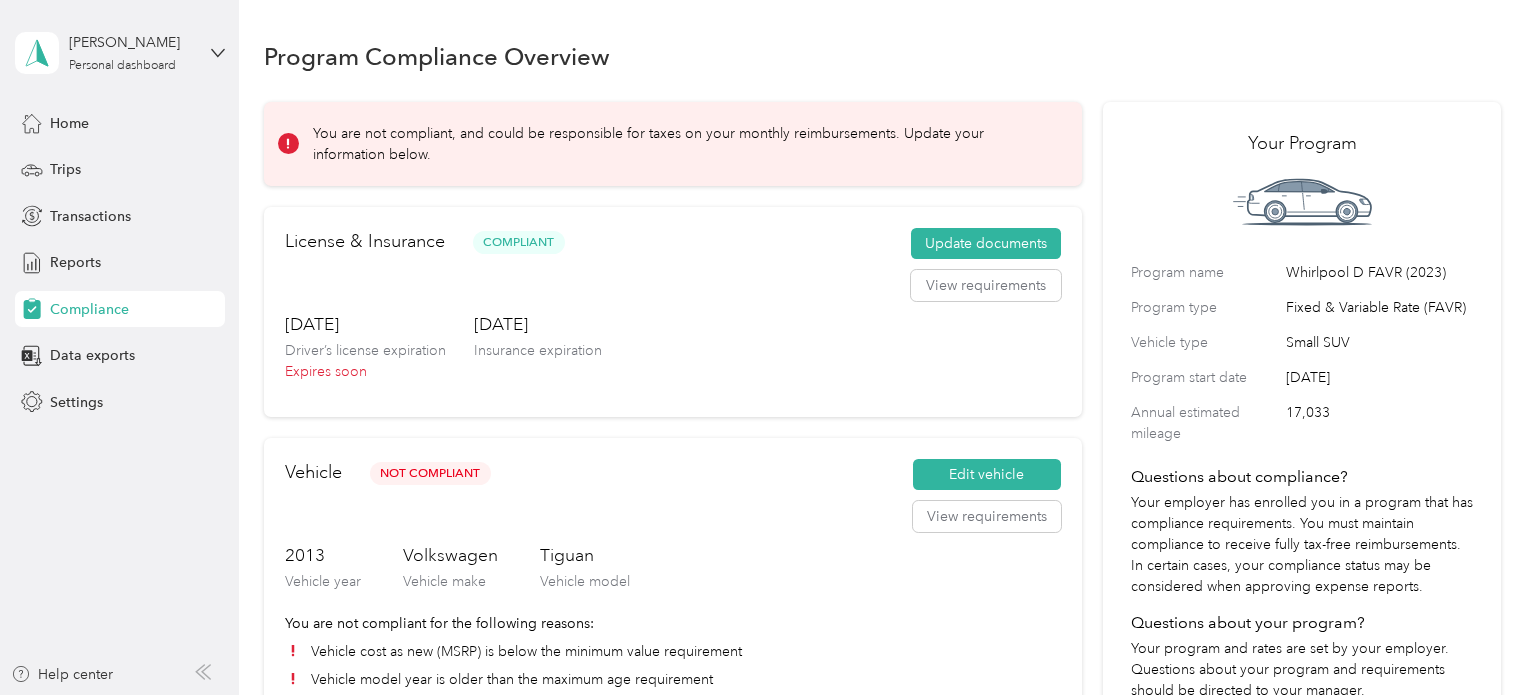 scroll, scrollTop: 15, scrollLeft: 0, axis: vertical 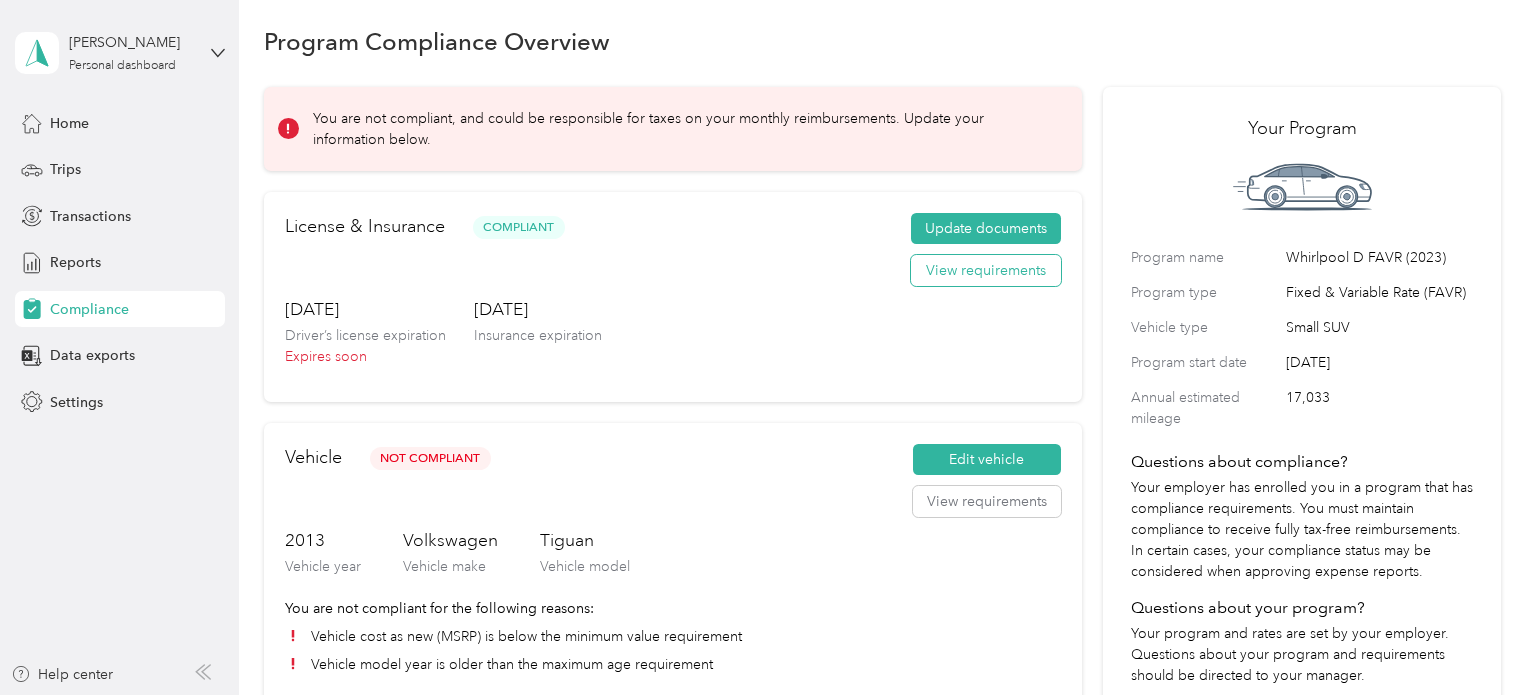 click on "View requirements" at bounding box center (986, 271) 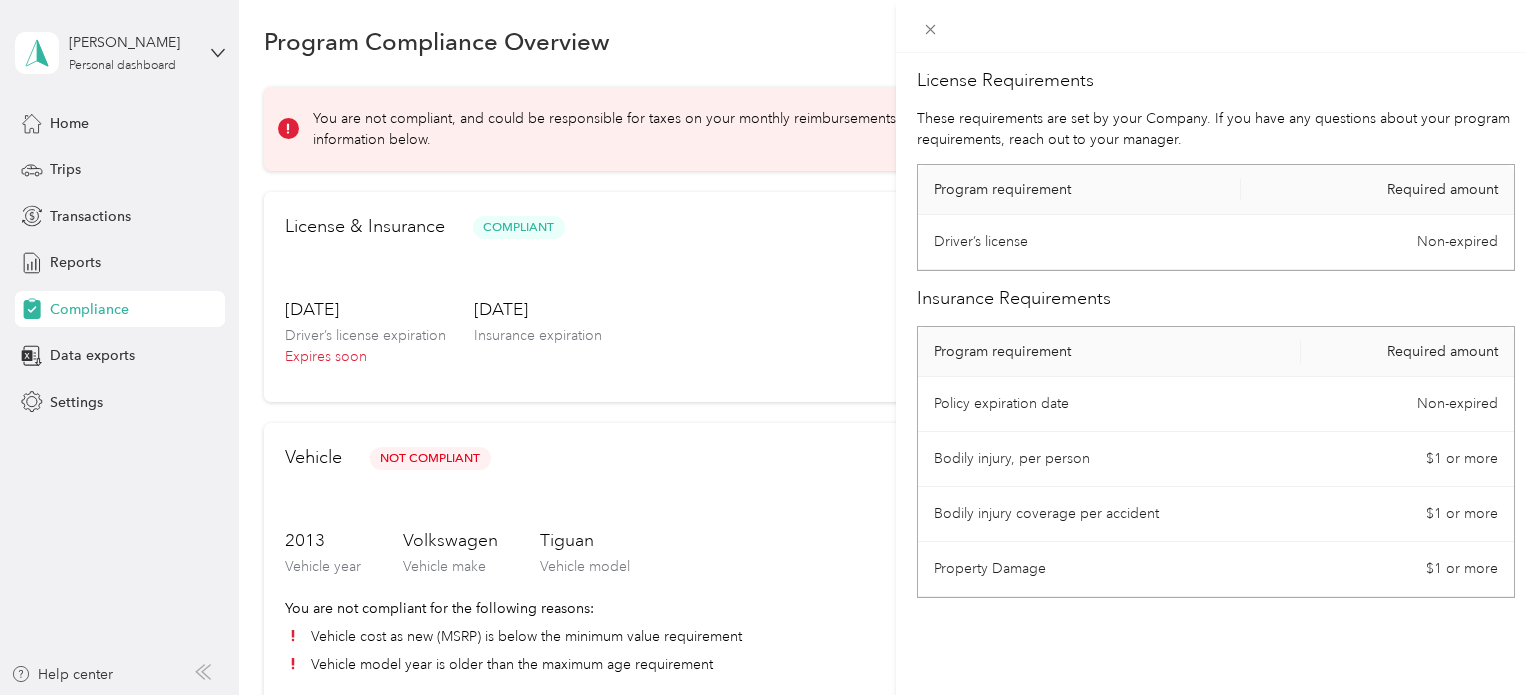 click on "License Requirements These requirements are set by your Company. If you have any questions about your program requirements, reach out to your manager. Program requirement Required amount     Driver’s license Non-expired Insurance Requirements Program requirement Required amount     Policy expiration date Non-expired Bodily injury, per person $1 or more Bodily injury coverage per accident $1 or more Property Damage $1 or more" at bounding box center (768, 347) 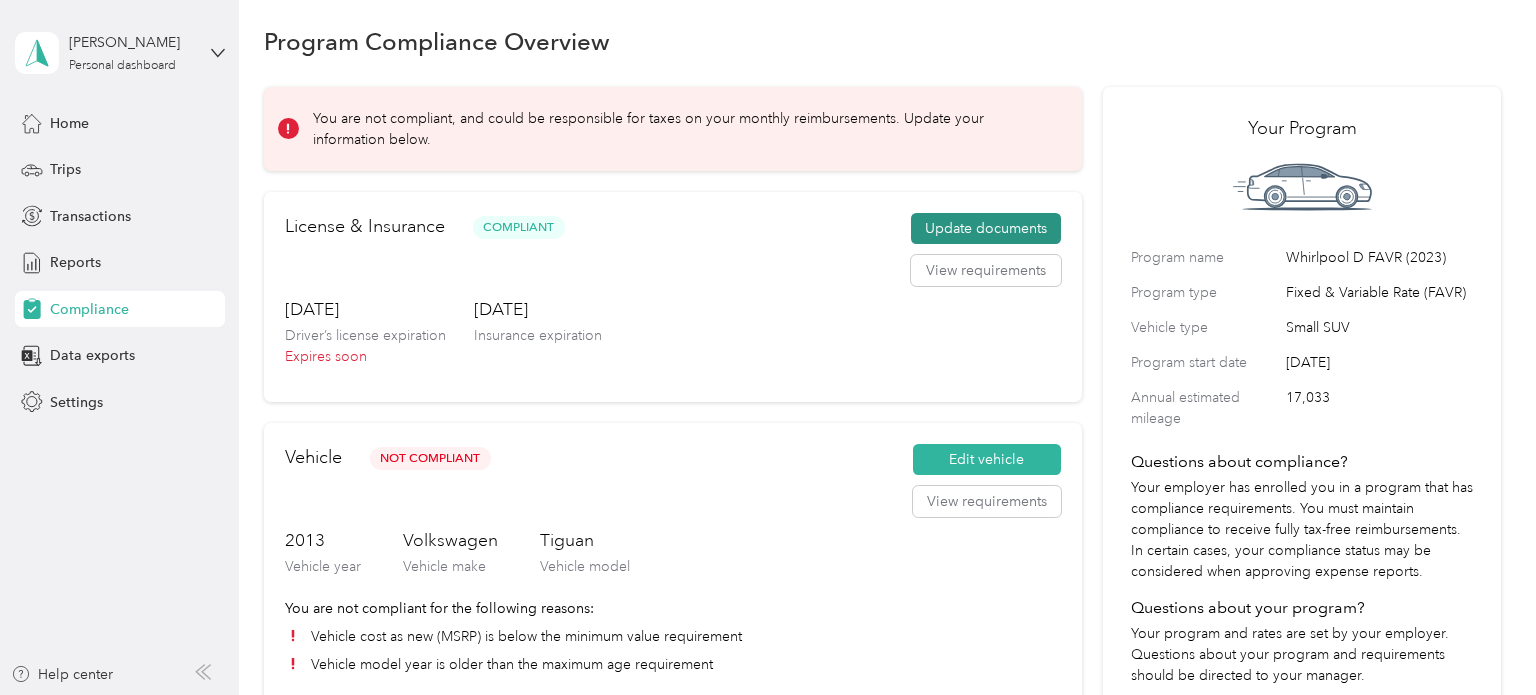 click on "Update documents" at bounding box center [986, 229] 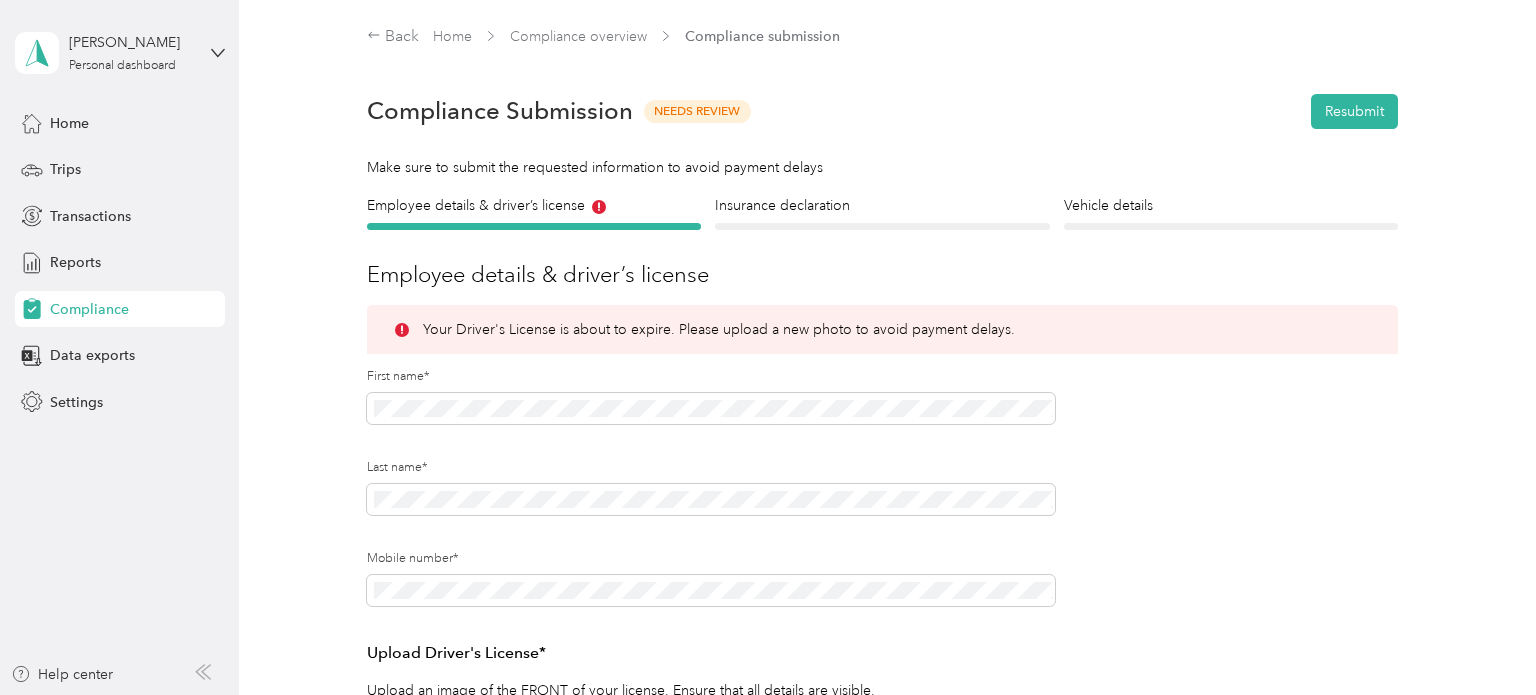 click on "Your Driver's License is about to expire. Please upload a new photo to avoid payment delays." at bounding box center [719, 329] 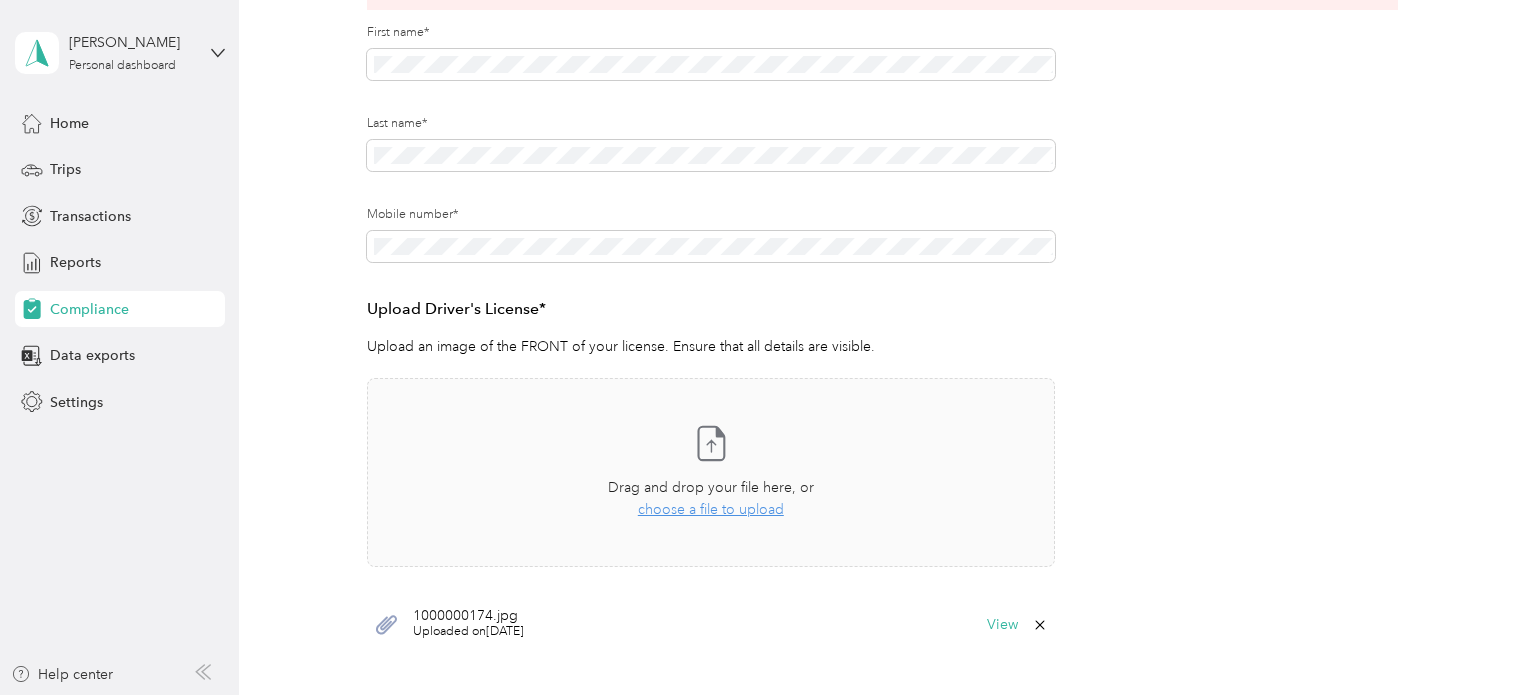 scroll, scrollTop: 344, scrollLeft: 0, axis: vertical 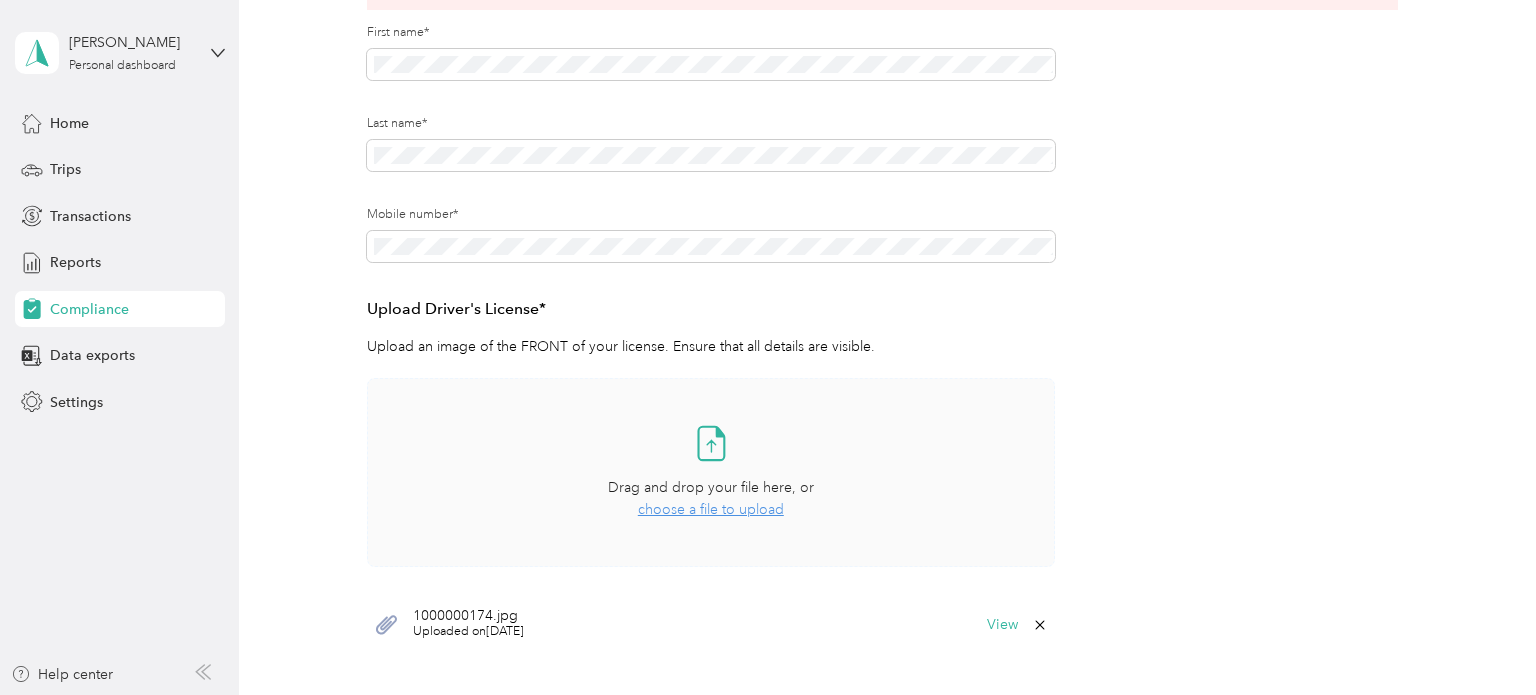 click 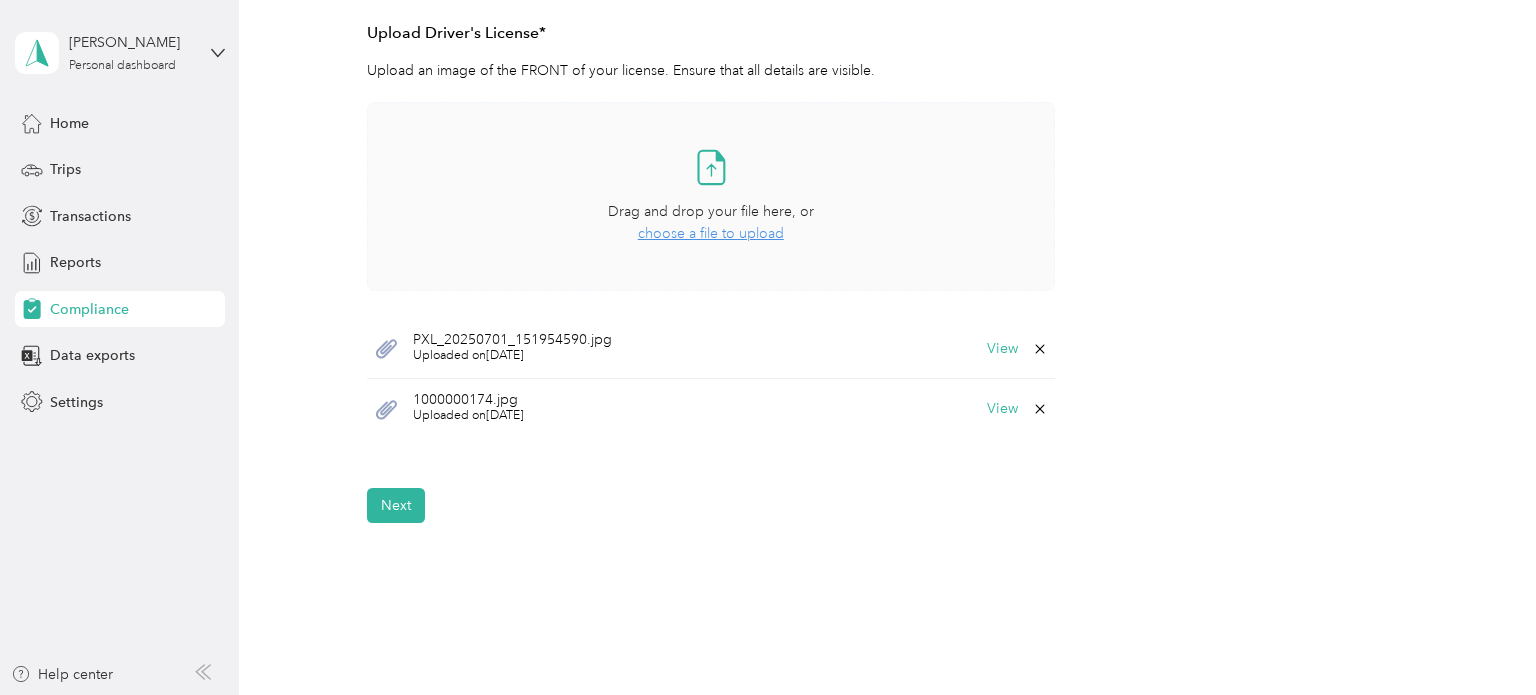 scroll, scrollTop: 624, scrollLeft: 0, axis: vertical 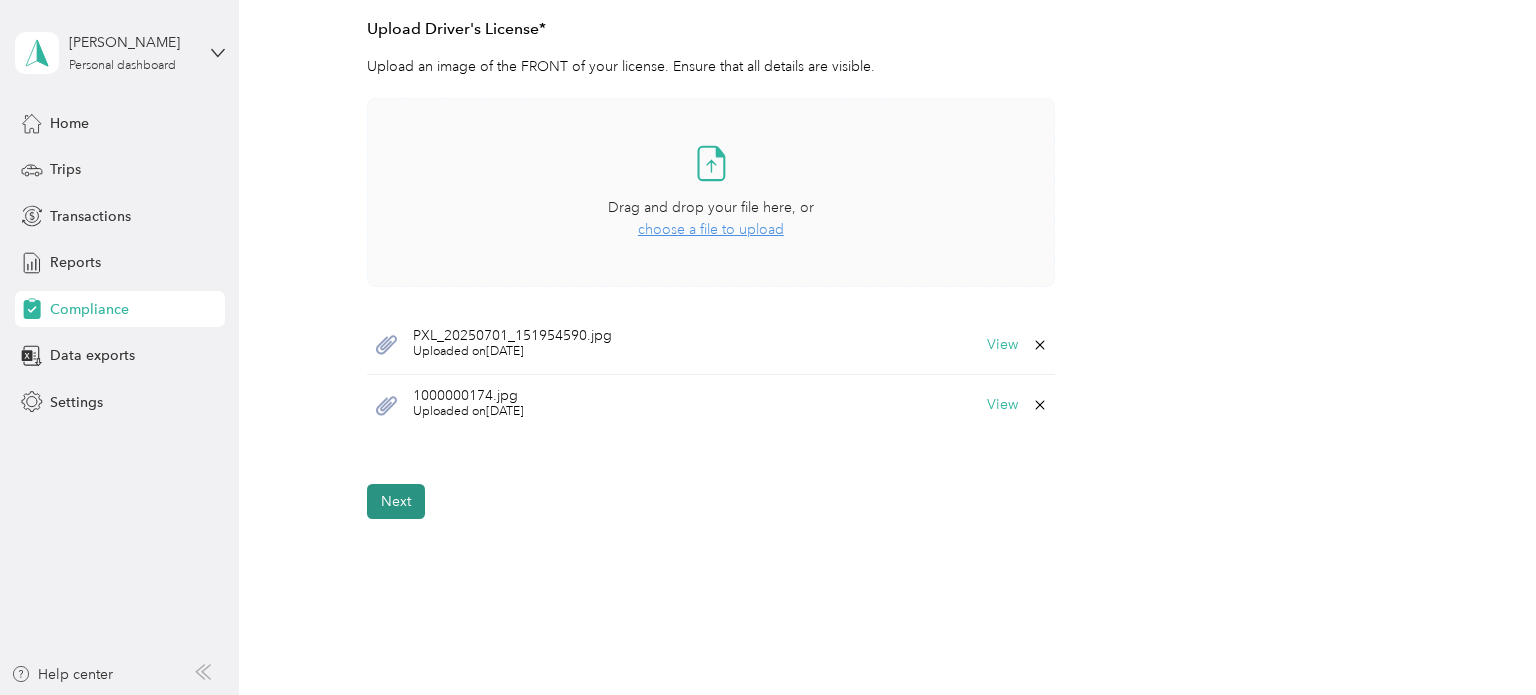 click on "Next" at bounding box center [396, 501] 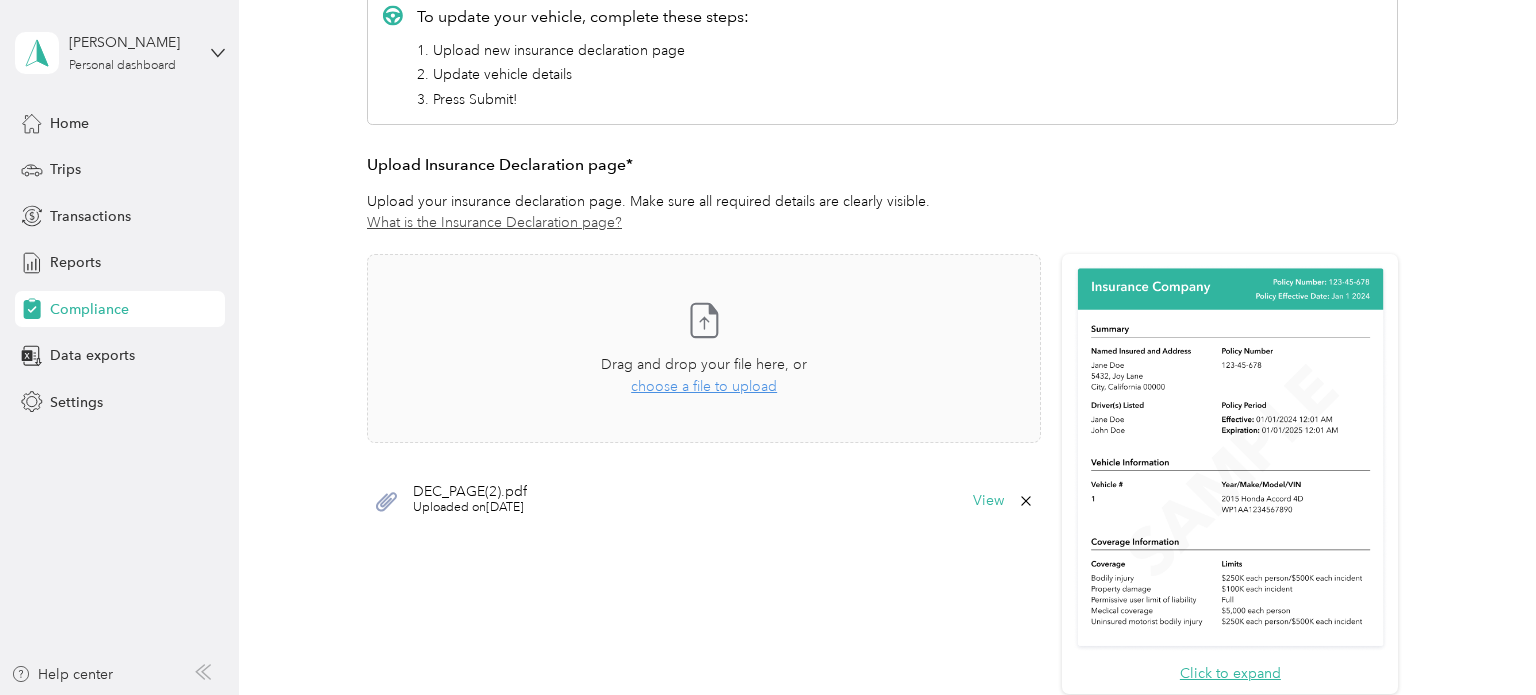scroll, scrollTop: 24, scrollLeft: 0, axis: vertical 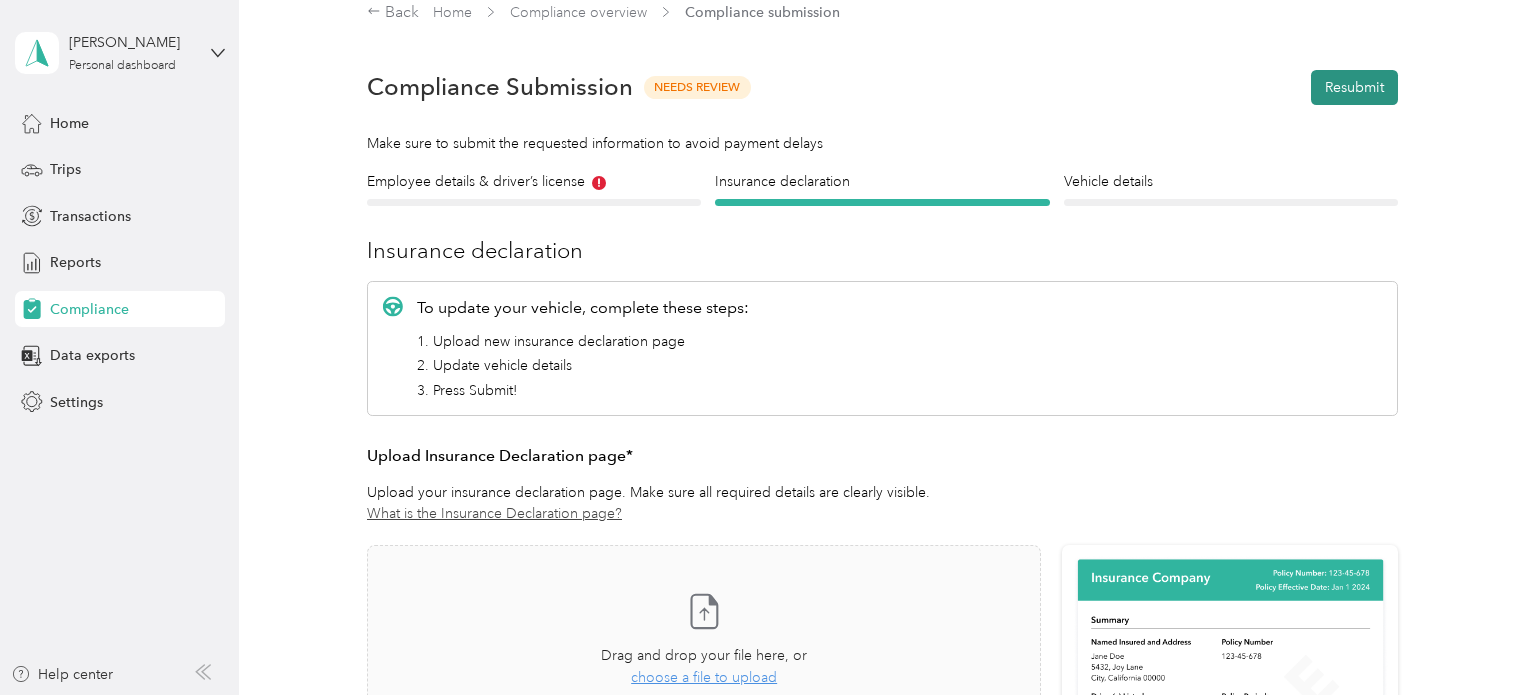 click on "Resubmit" at bounding box center (1354, 87) 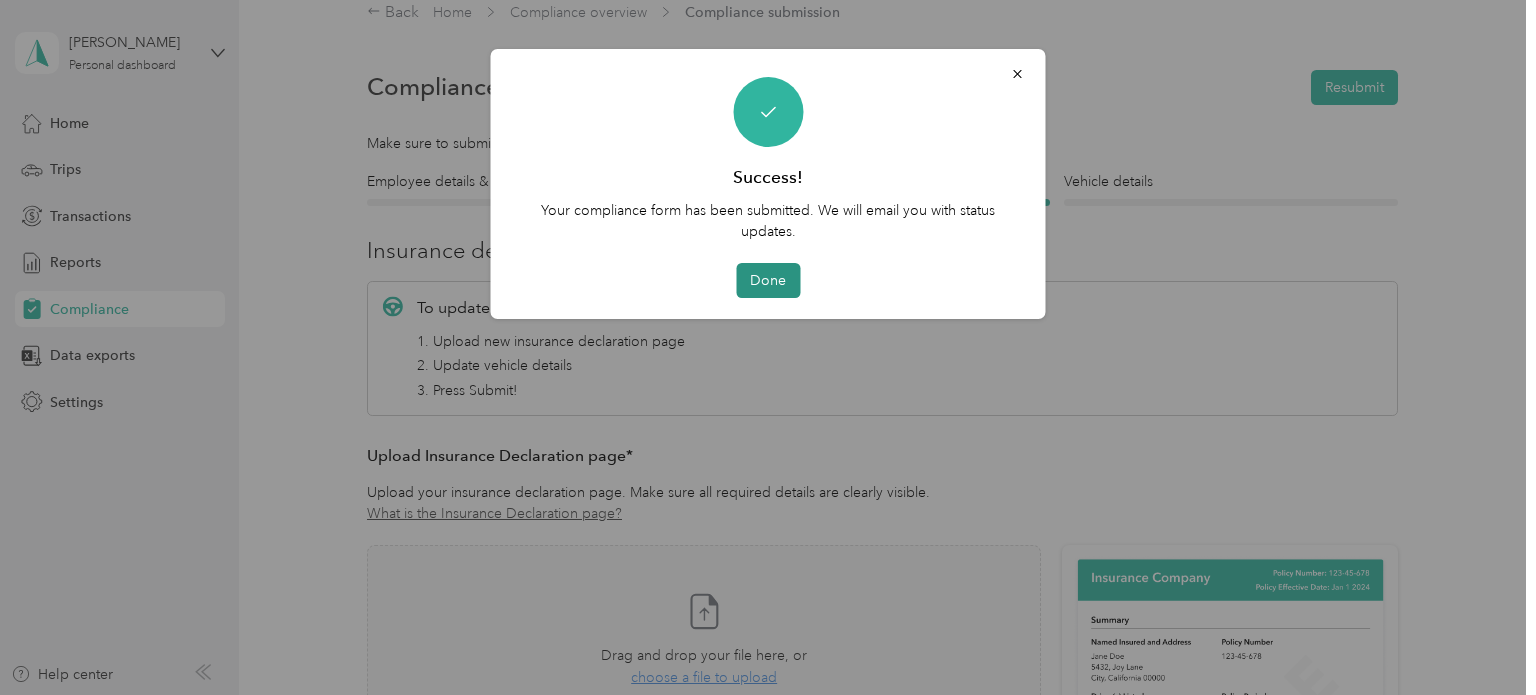 click on "Done" at bounding box center (768, 280) 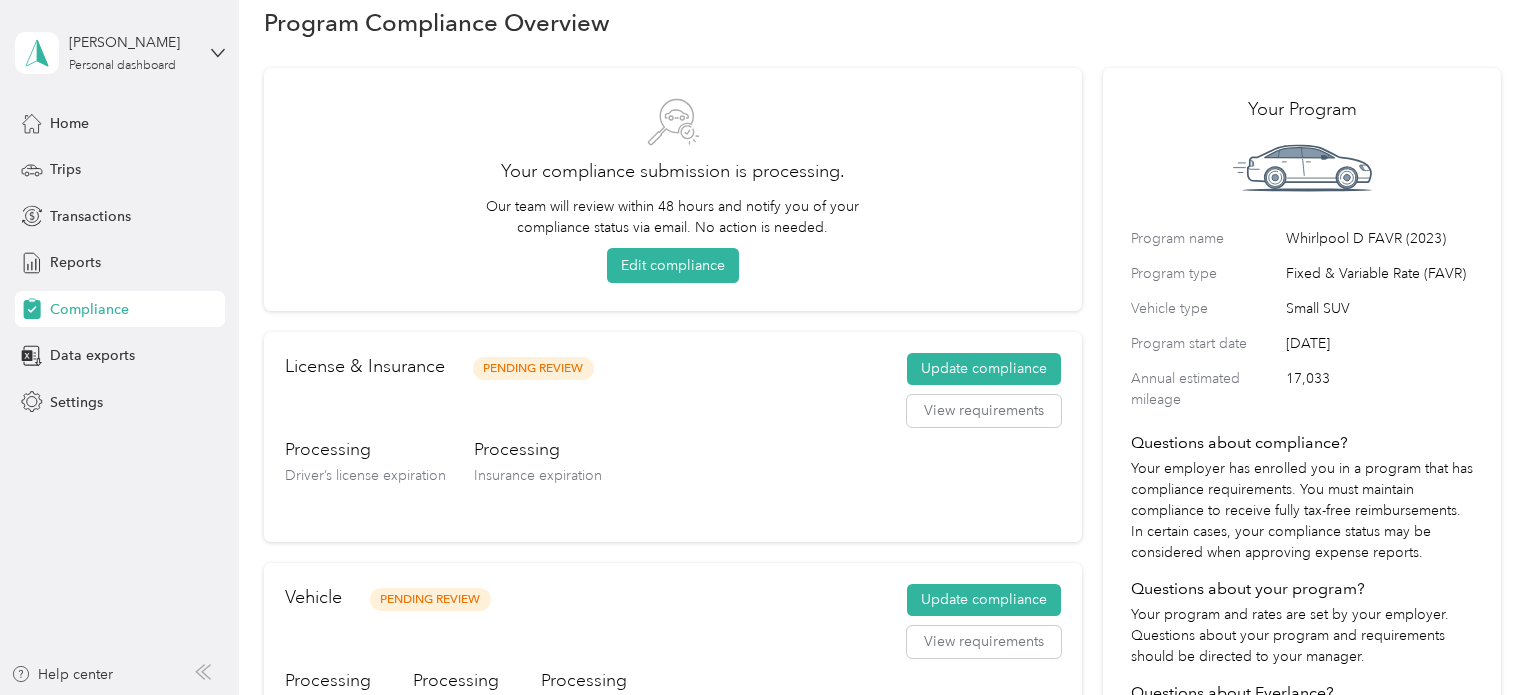scroll, scrollTop: 0, scrollLeft: 0, axis: both 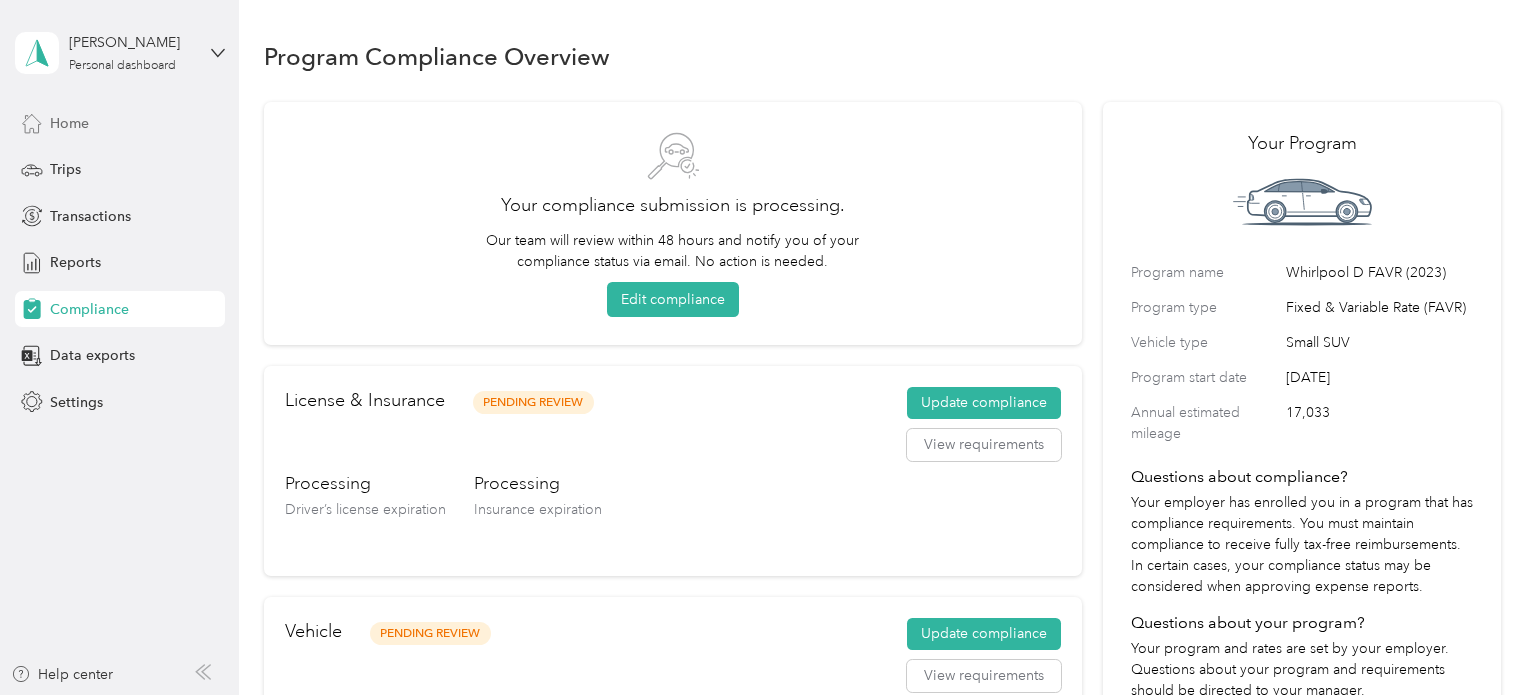 click on "Home" at bounding box center (69, 123) 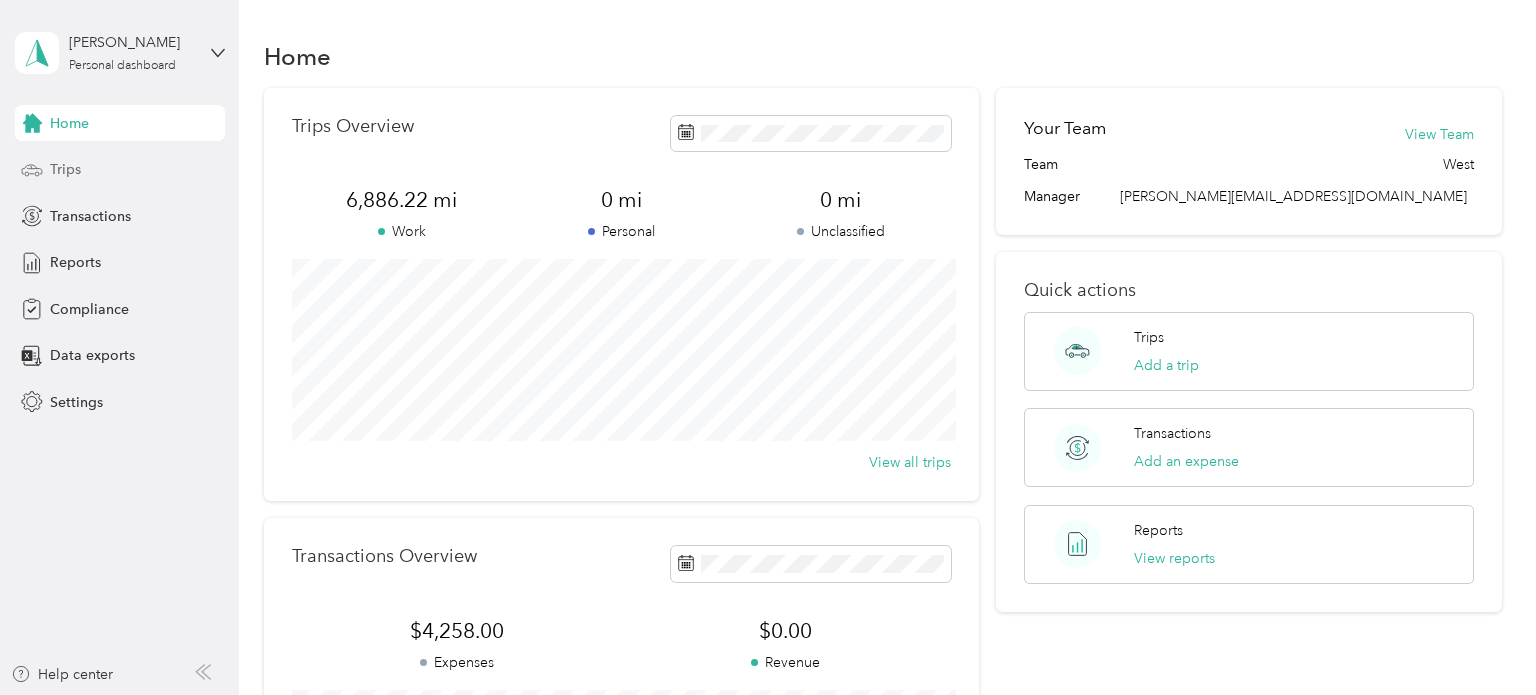 click on "Trips" at bounding box center (120, 170) 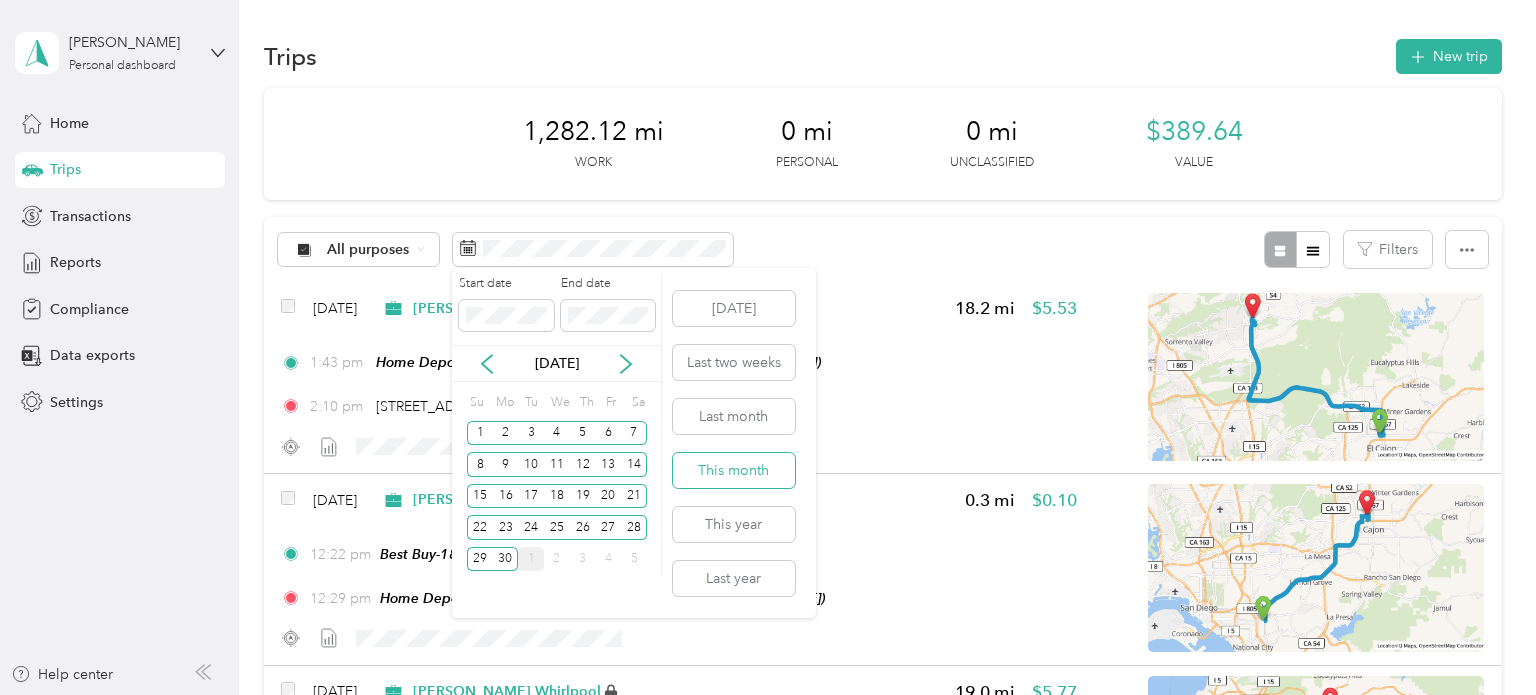 click on "This month" at bounding box center [734, 470] 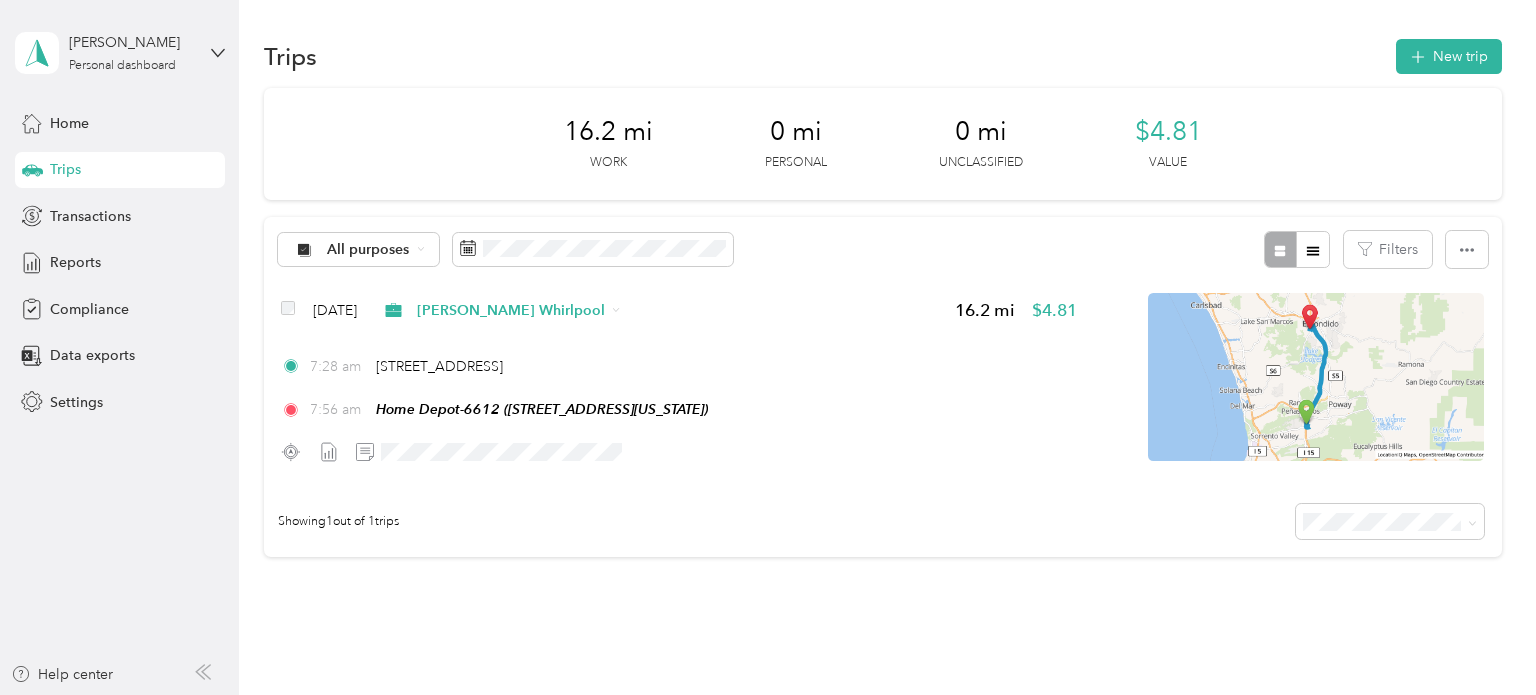 click on "16.2   mi Work 0   mi Personal 0   mi Unclassified $4.81 Value" at bounding box center [883, 144] 